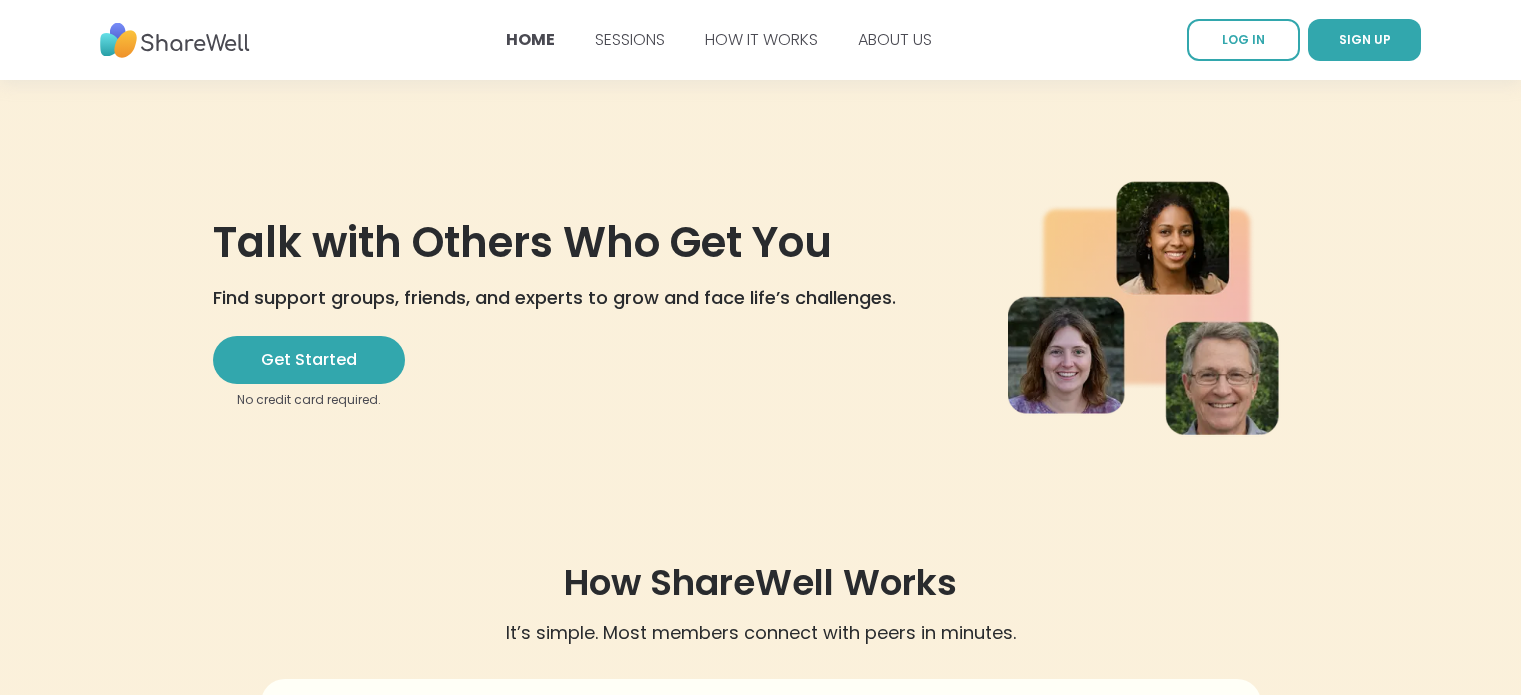 scroll, scrollTop: 0, scrollLeft: 0, axis: both 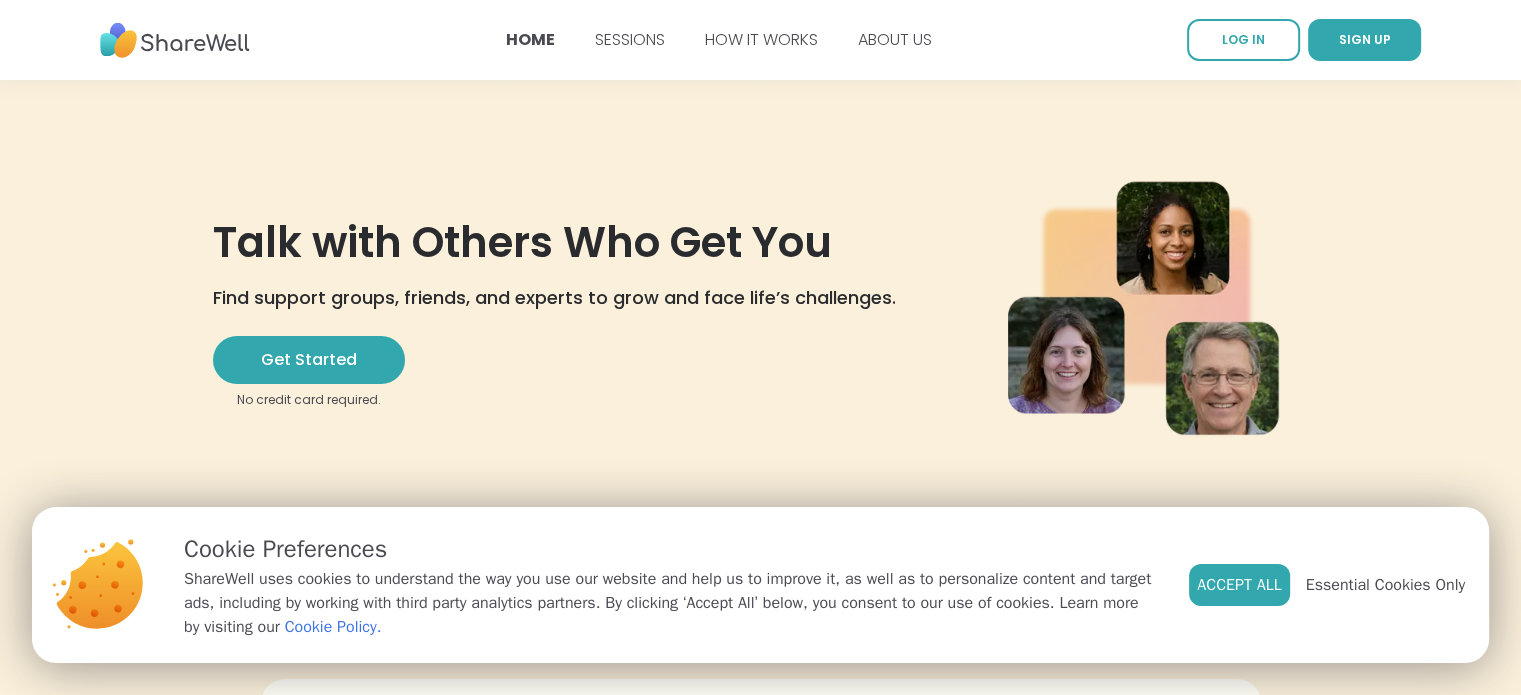 click on "Accept All" at bounding box center [1239, 585] 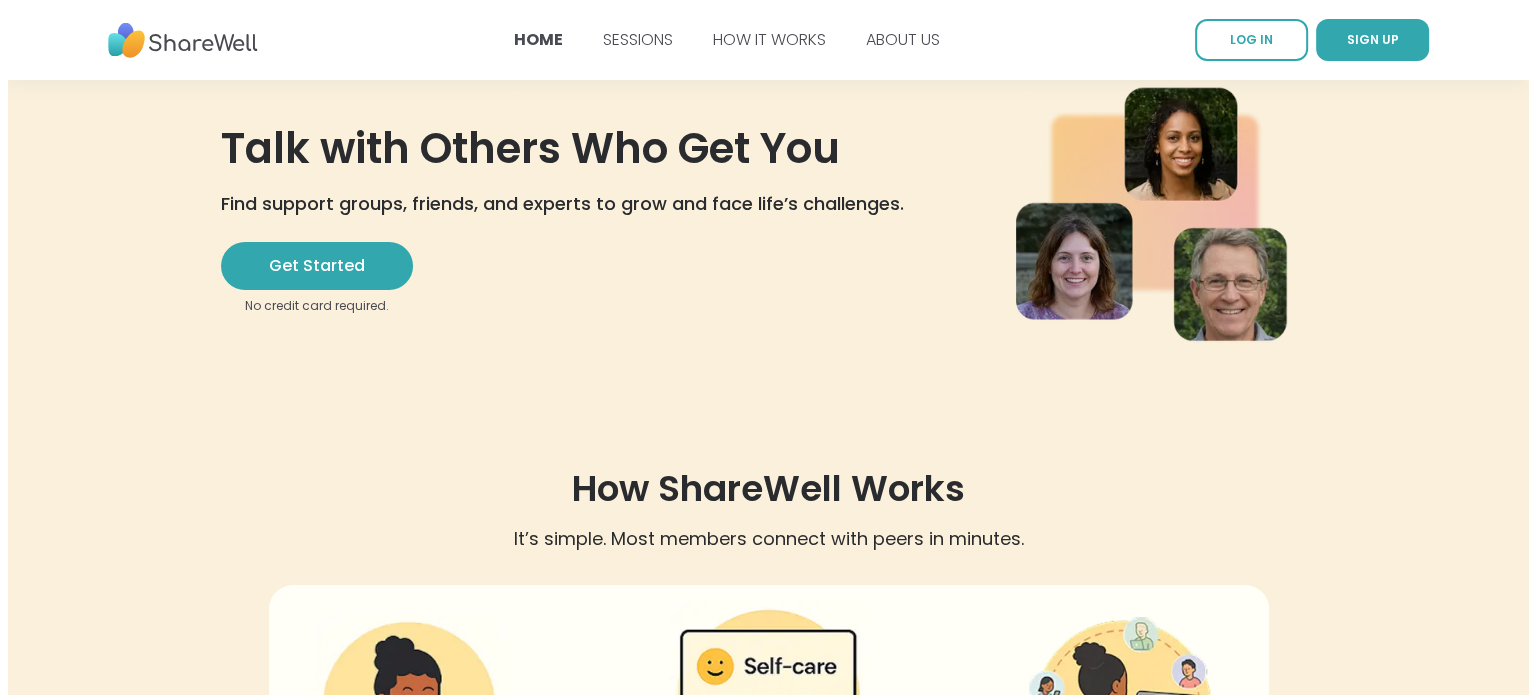 scroll, scrollTop: 0, scrollLeft: 0, axis: both 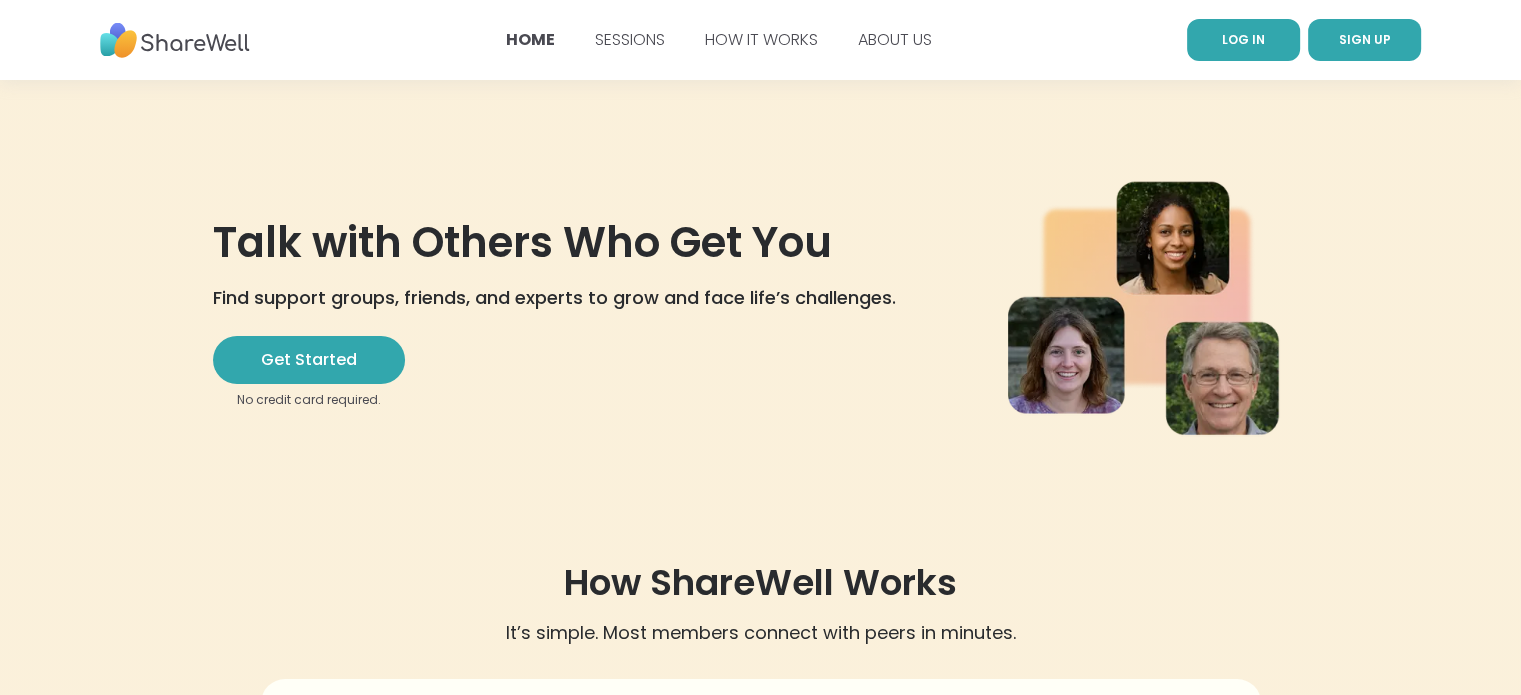 click on "LOG IN" at bounding box center (1243, 40) 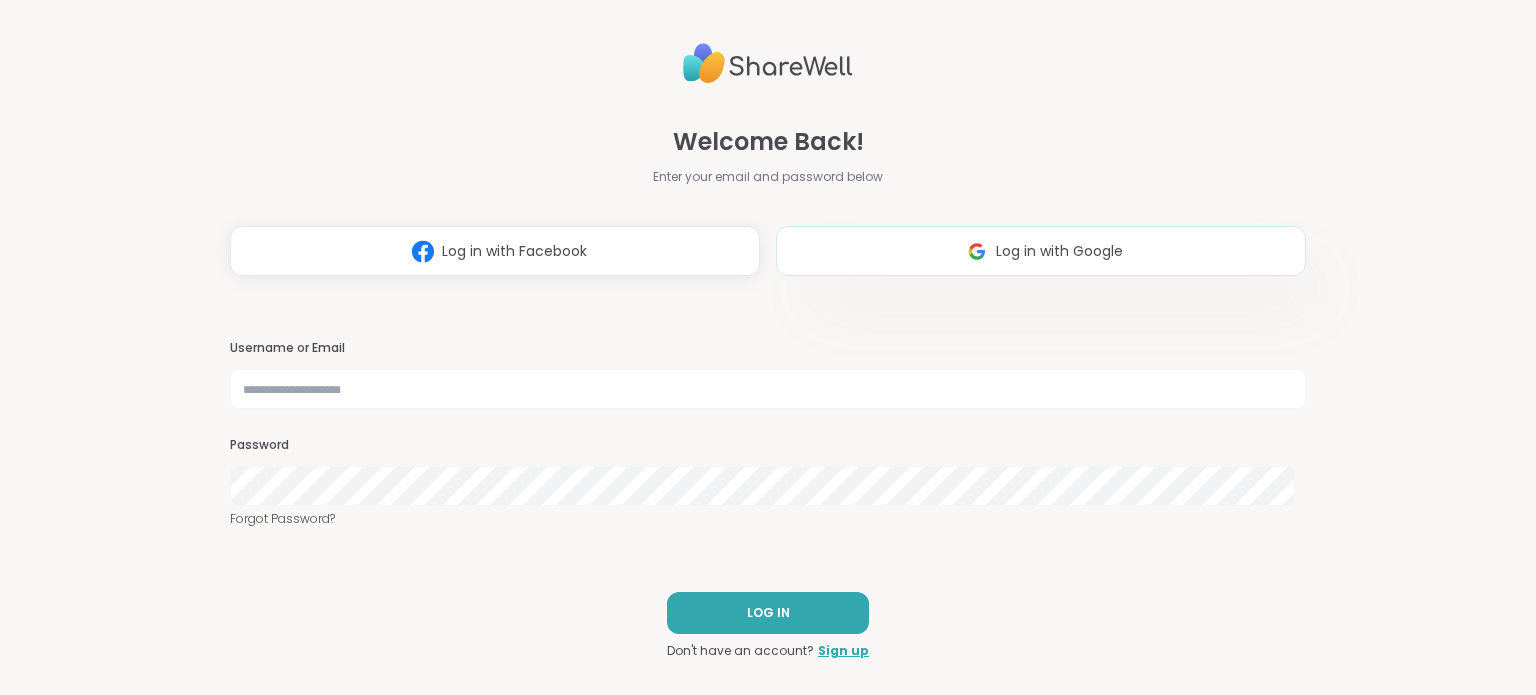 click on "Log in with Google" at bounding box center (1059, 251) 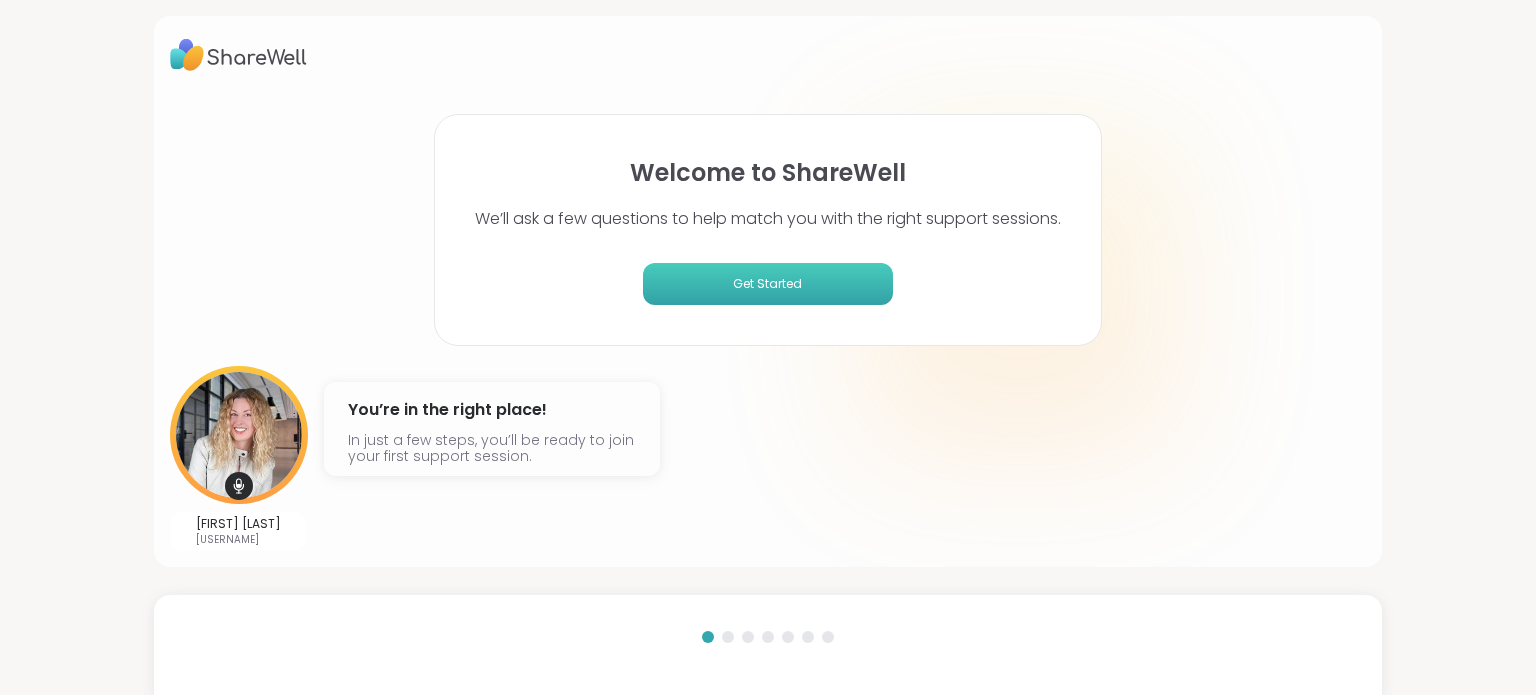 click on "Get Started" at bounding box center (768, 284) 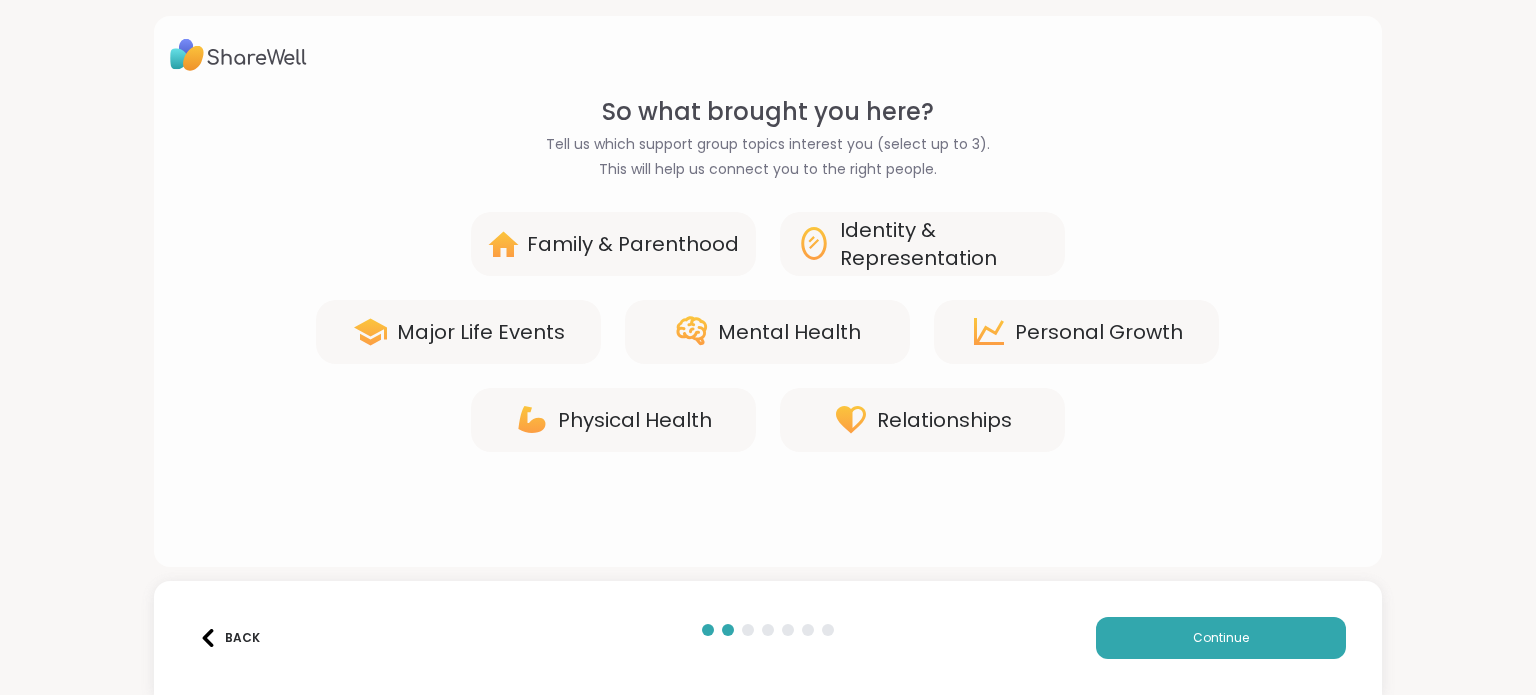 click on "Mental Health" at bounding box center [789, 332] 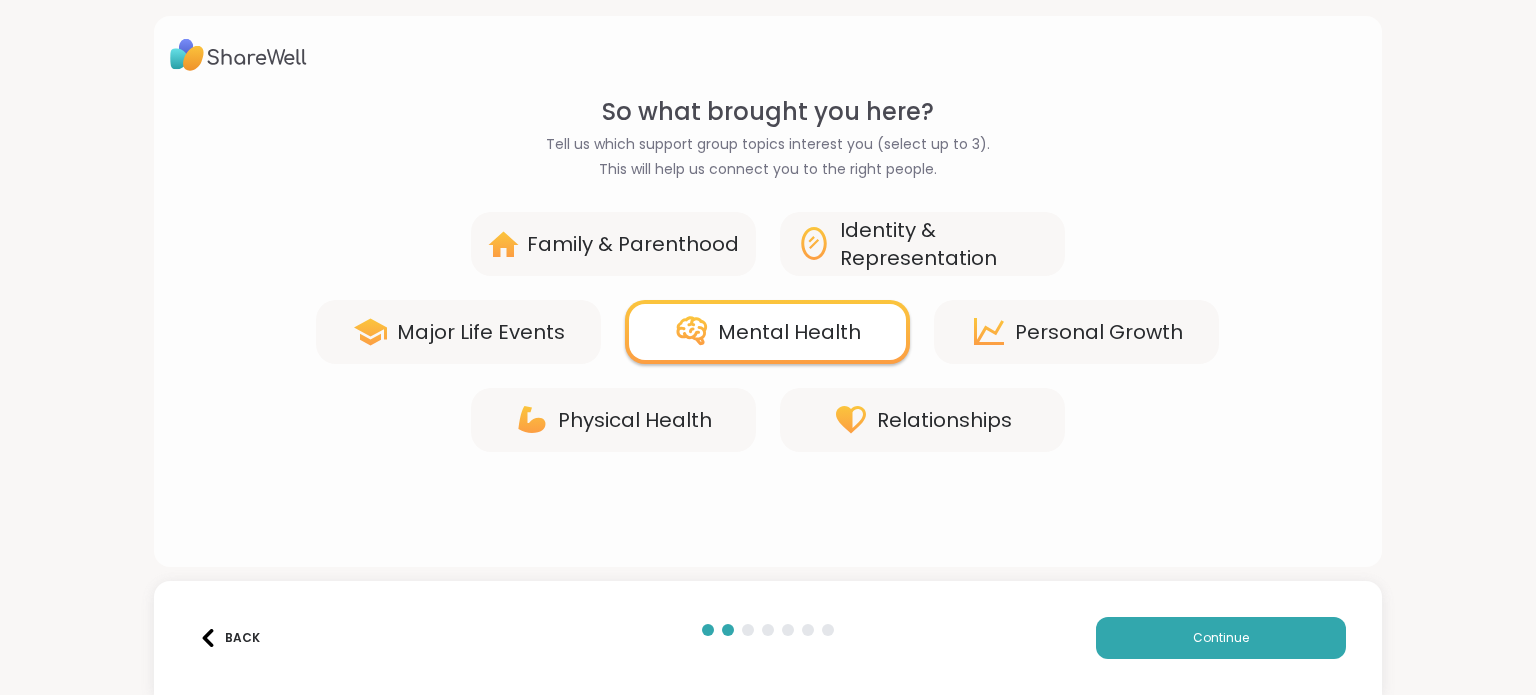 click on "Relationships" at bounding box center (944, 420) 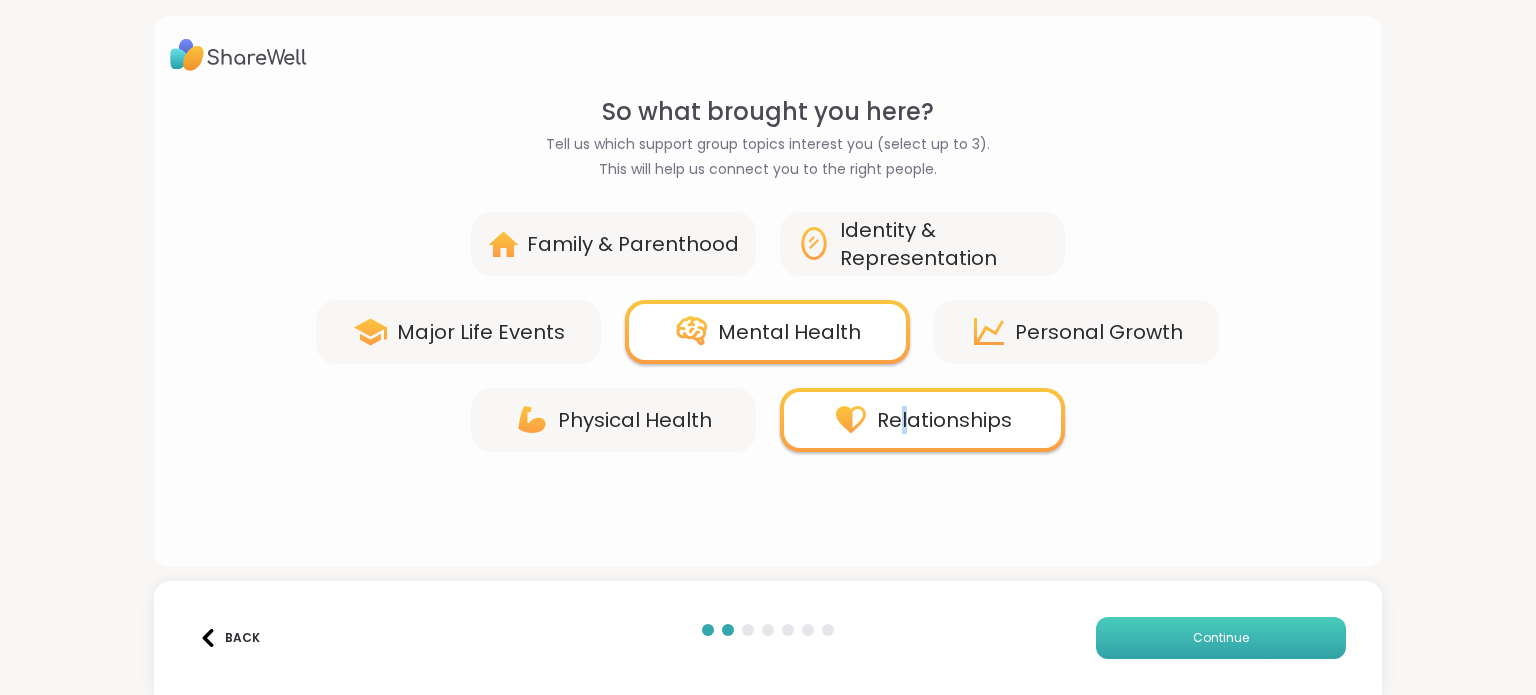 click on "Continue" at bounding box center (1221, 638) 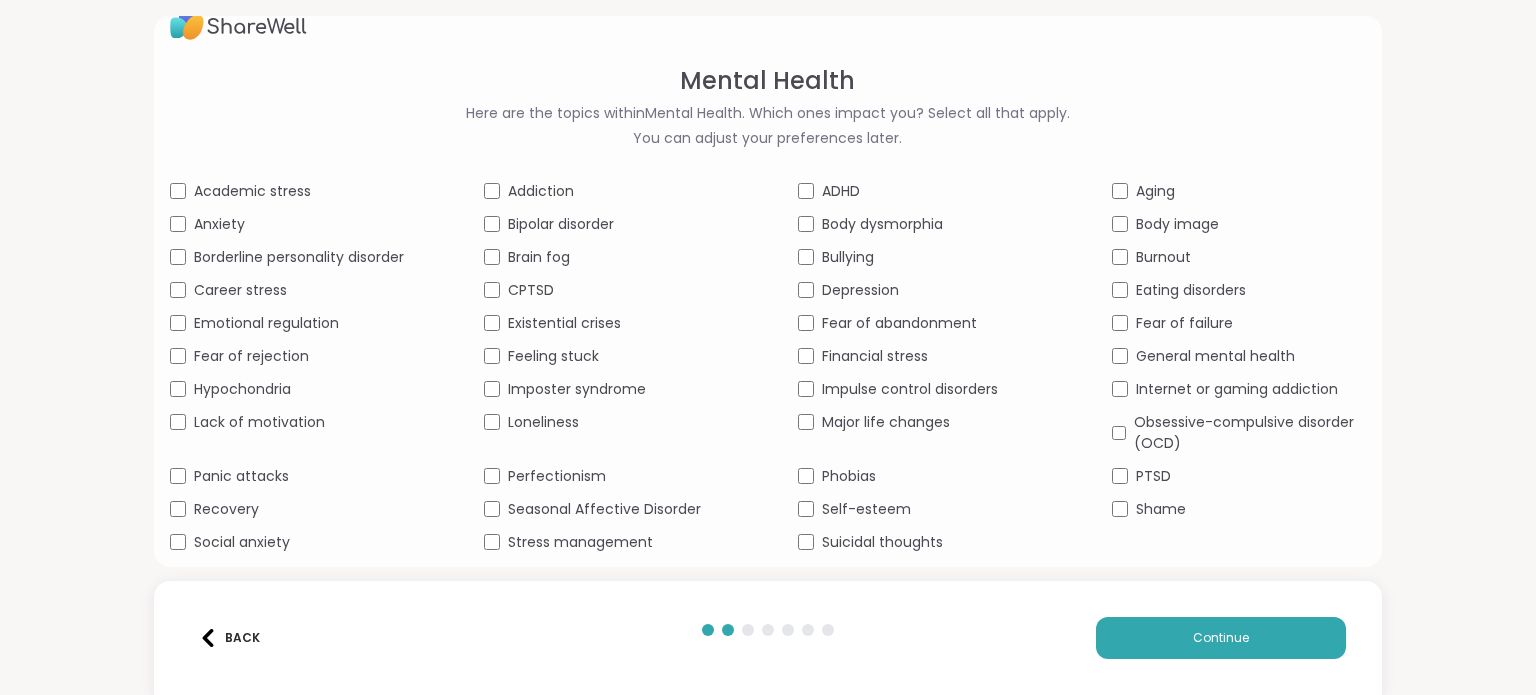 scroll, scrollTop: 32, scrollLeft: 0, axis: vertical 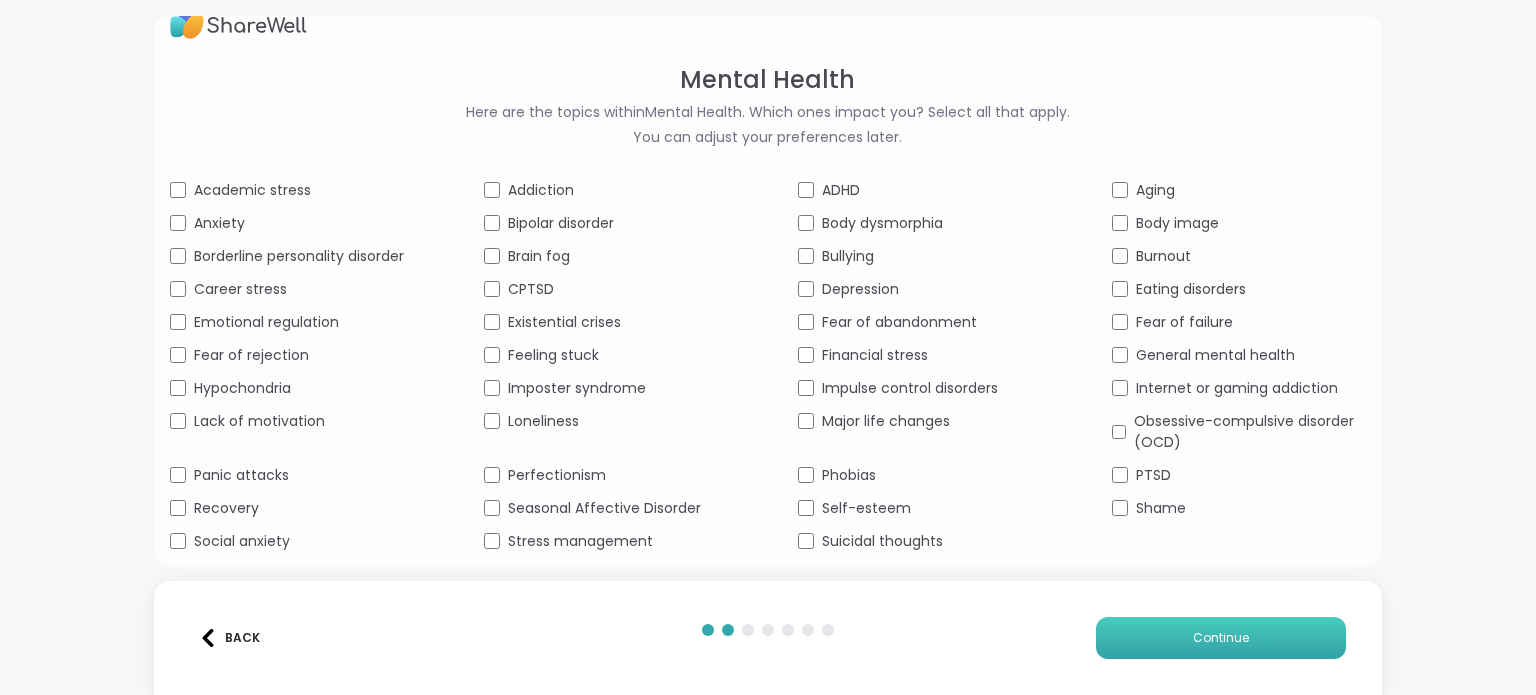 click on "Continue" at bounding box center (1221, 638) 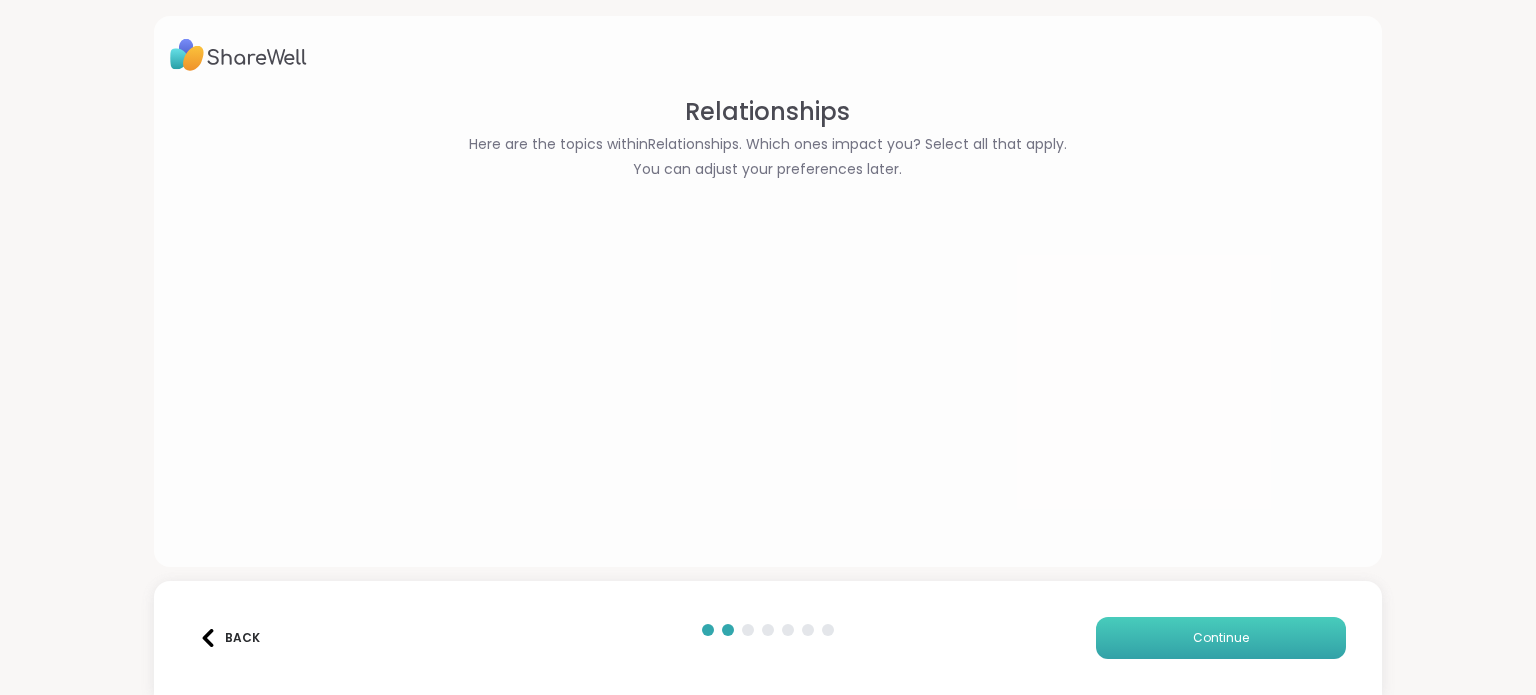 scroll, scrollTop: 0, scrollLeft: 0, axis: both 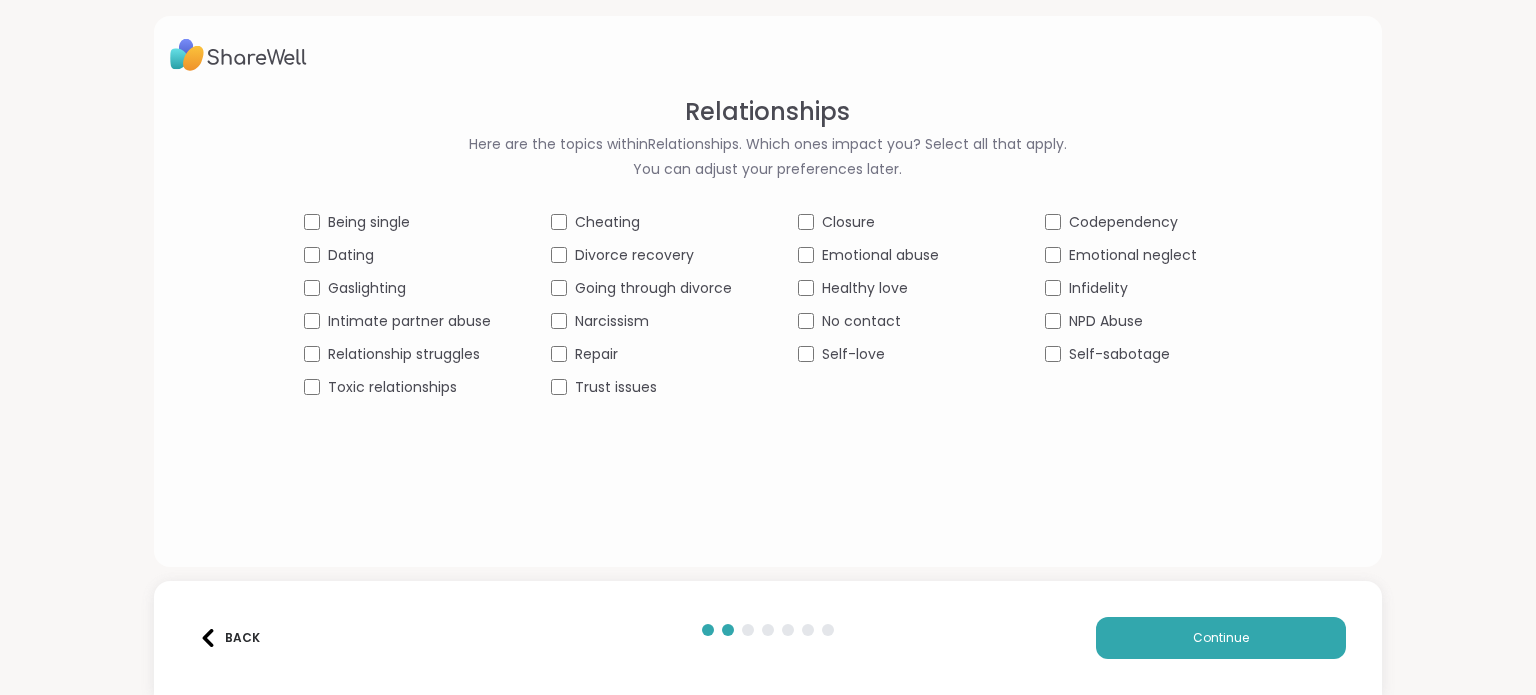 click on "Being single Cheating Closure Codependency Dating Divorce recovery Emotional abuse Emotional neglect Gaslighting Going through divorce Healthy love Infidelity Intimate partner abuse Narcissism No contact NPD Abuse Relationship struggles Repair Self-love Self-sabotage Toxic relationships Trust issues" at bounding box center (768, 305) 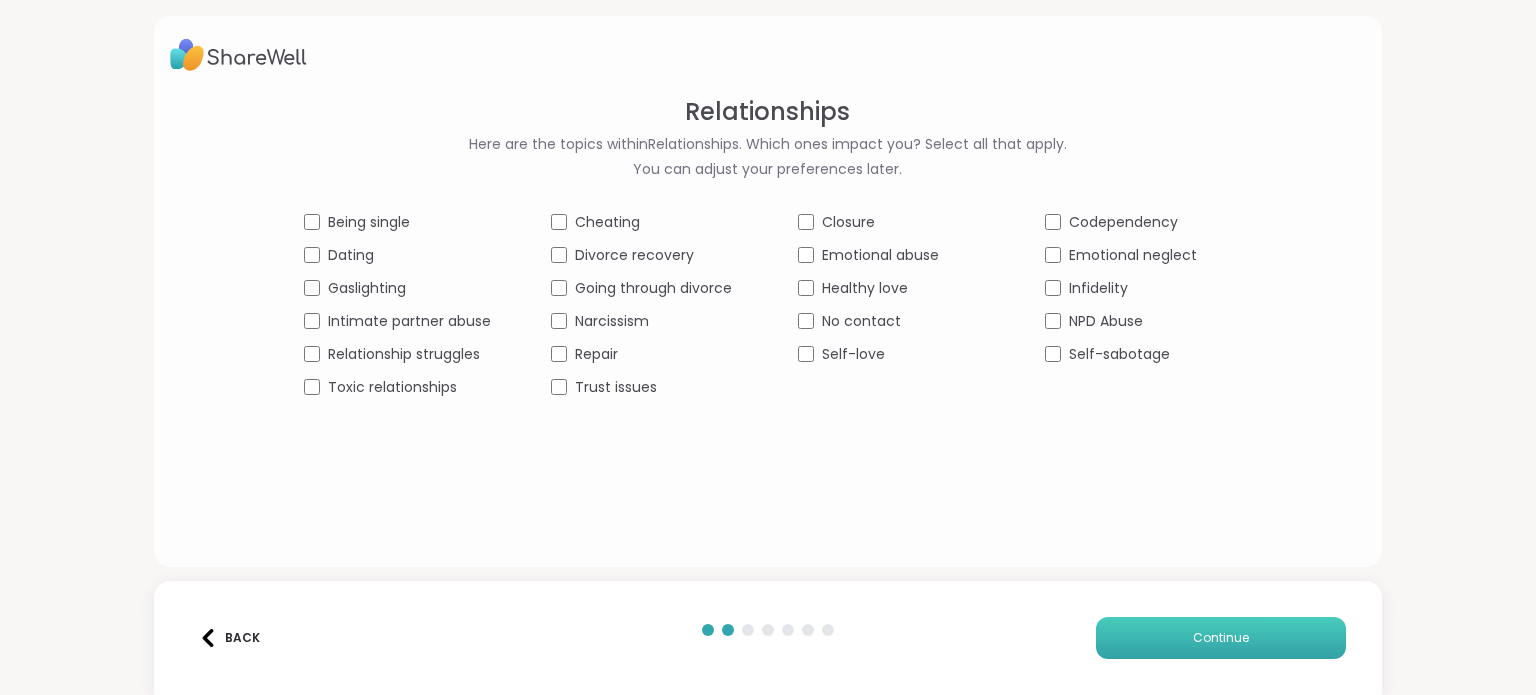 click on "Continue" at bounding box center [1221, 638] 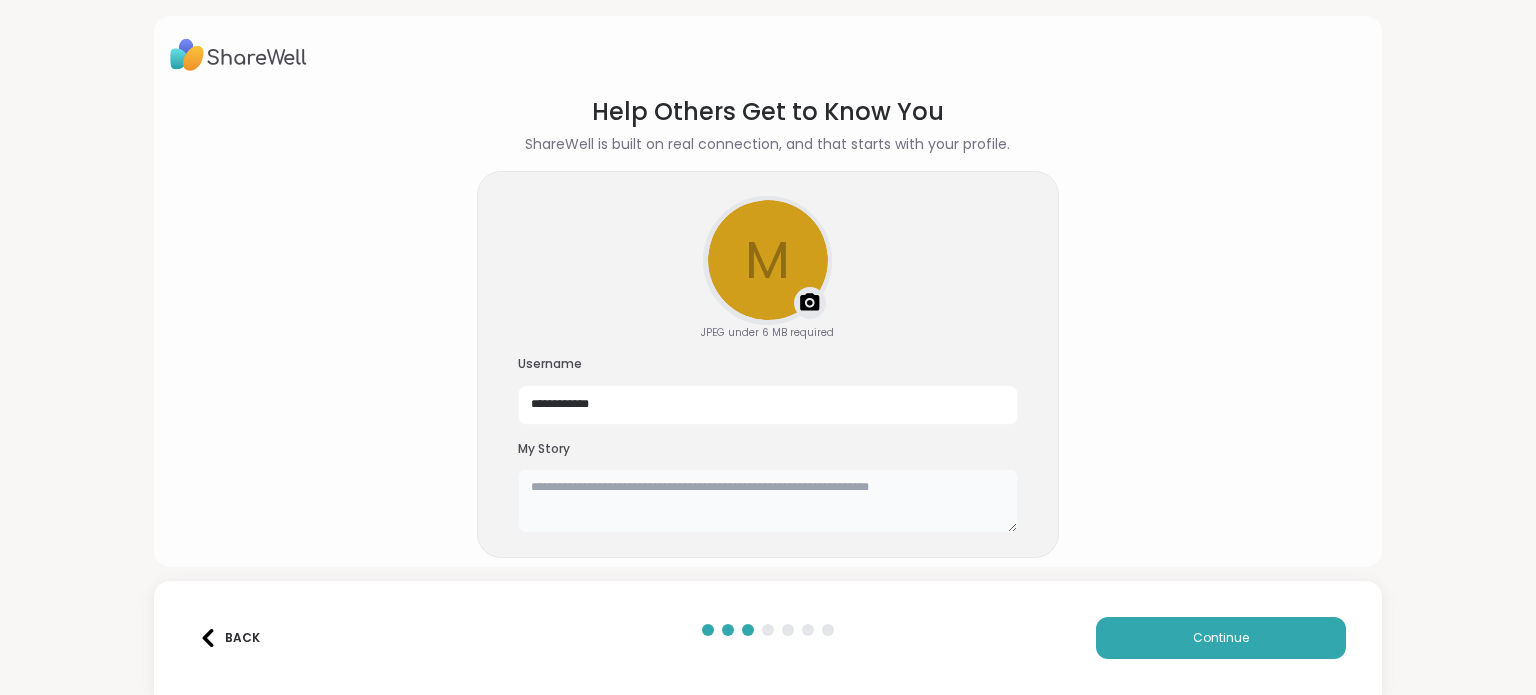 click at bounding box center (768, 501) 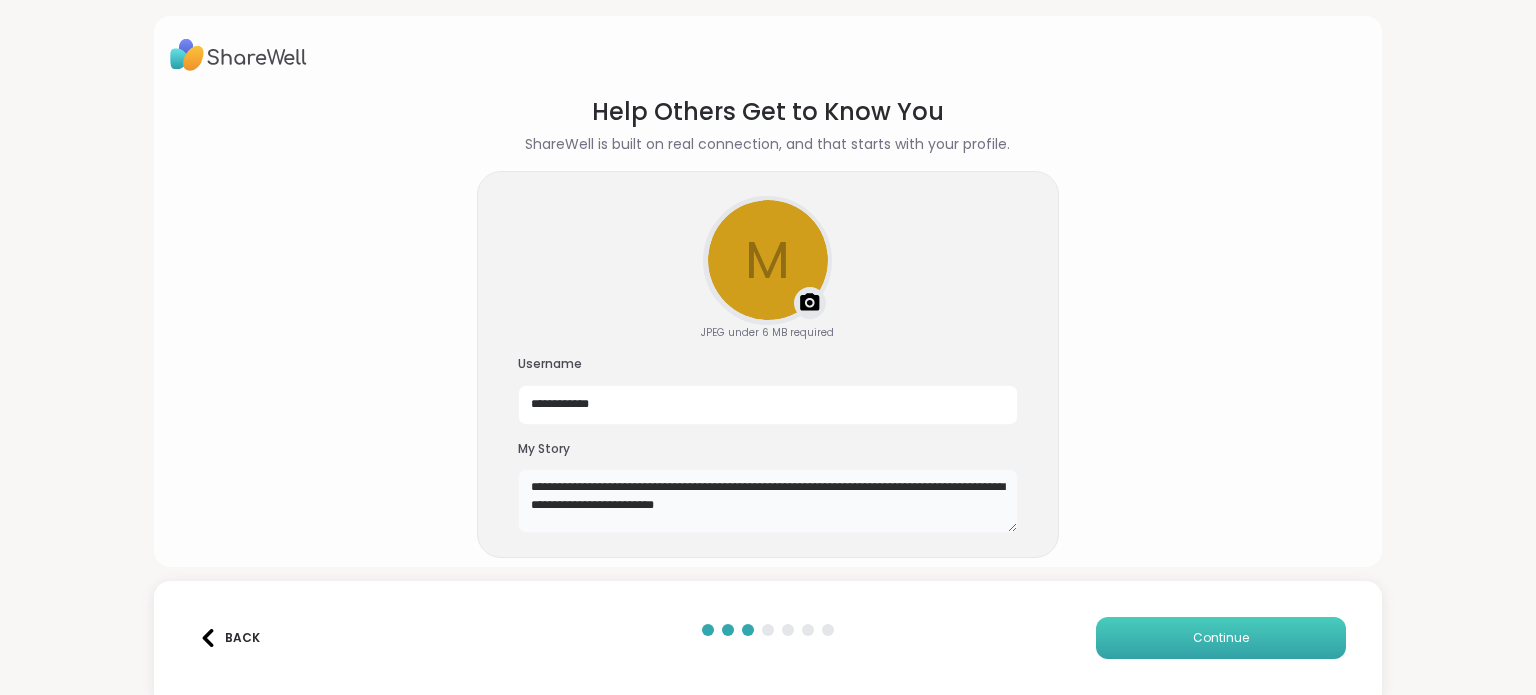 type on "**********" 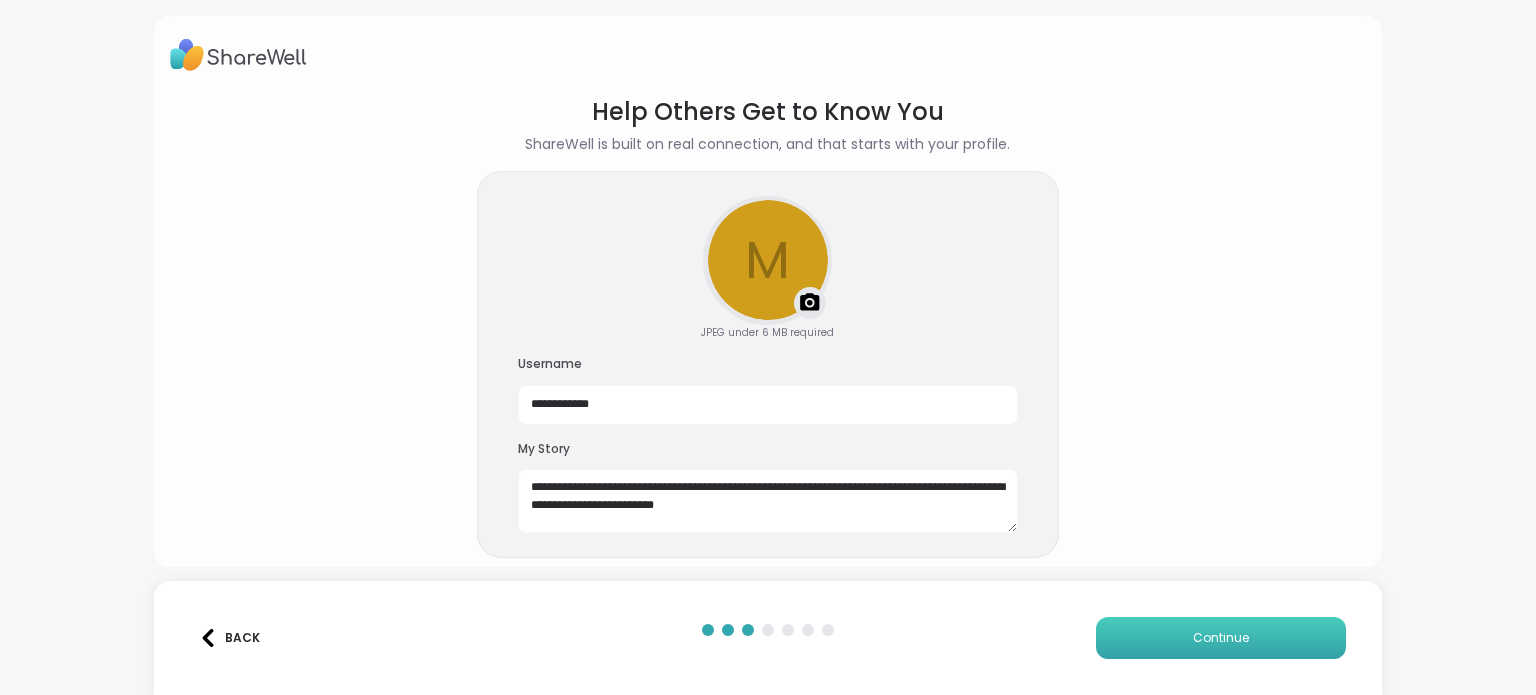 click on "Continue" at bounding box center (1221, 638) 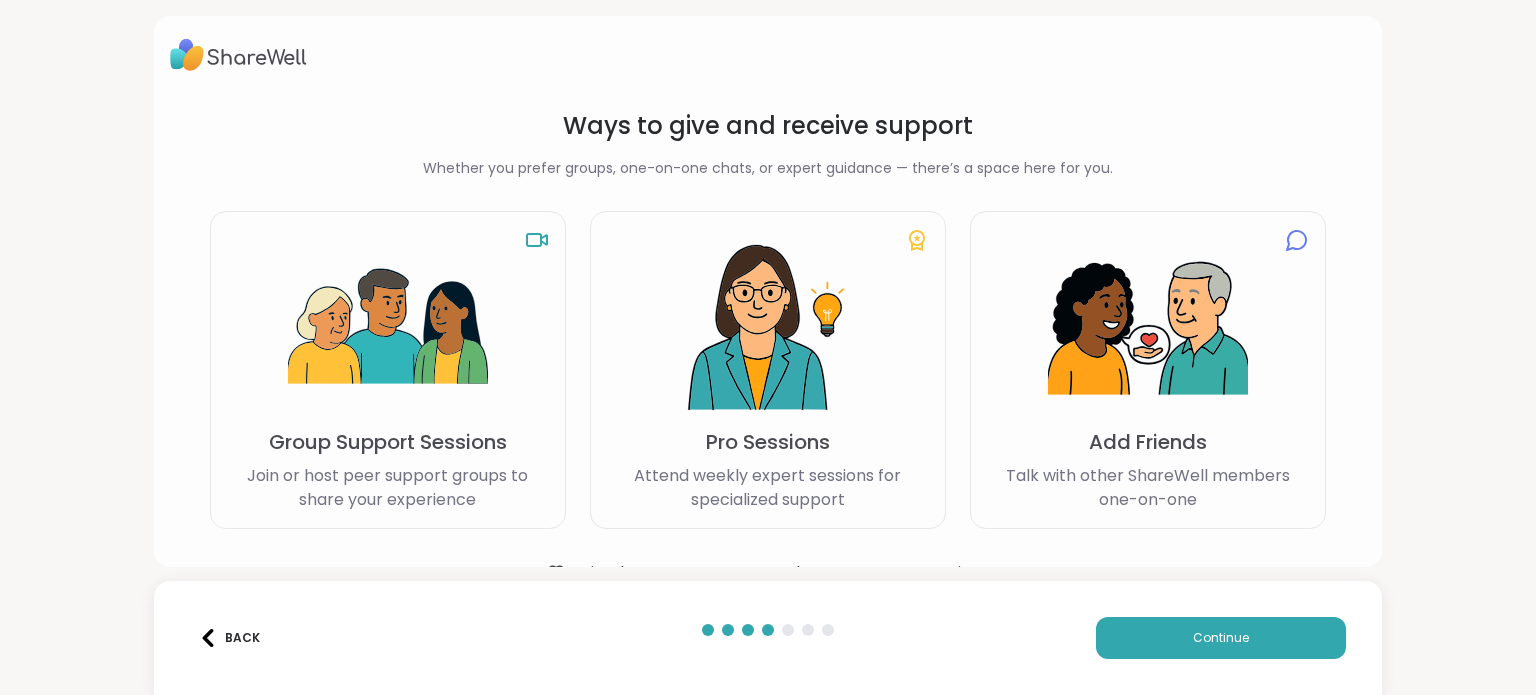 click on "Group Support Sessions" at bounding box center [388, 442] 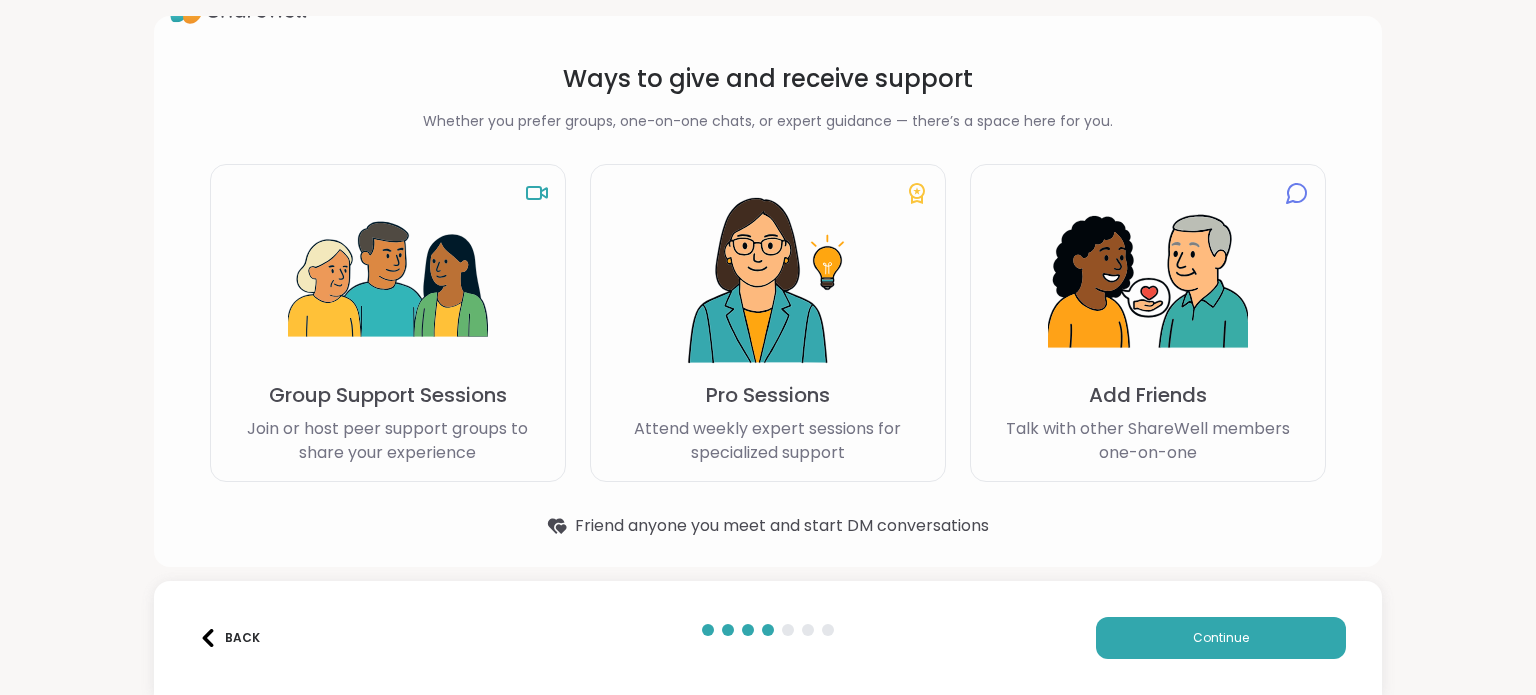 scroll, scrollTop: 48, scrollLeft: 0, axis: vertical 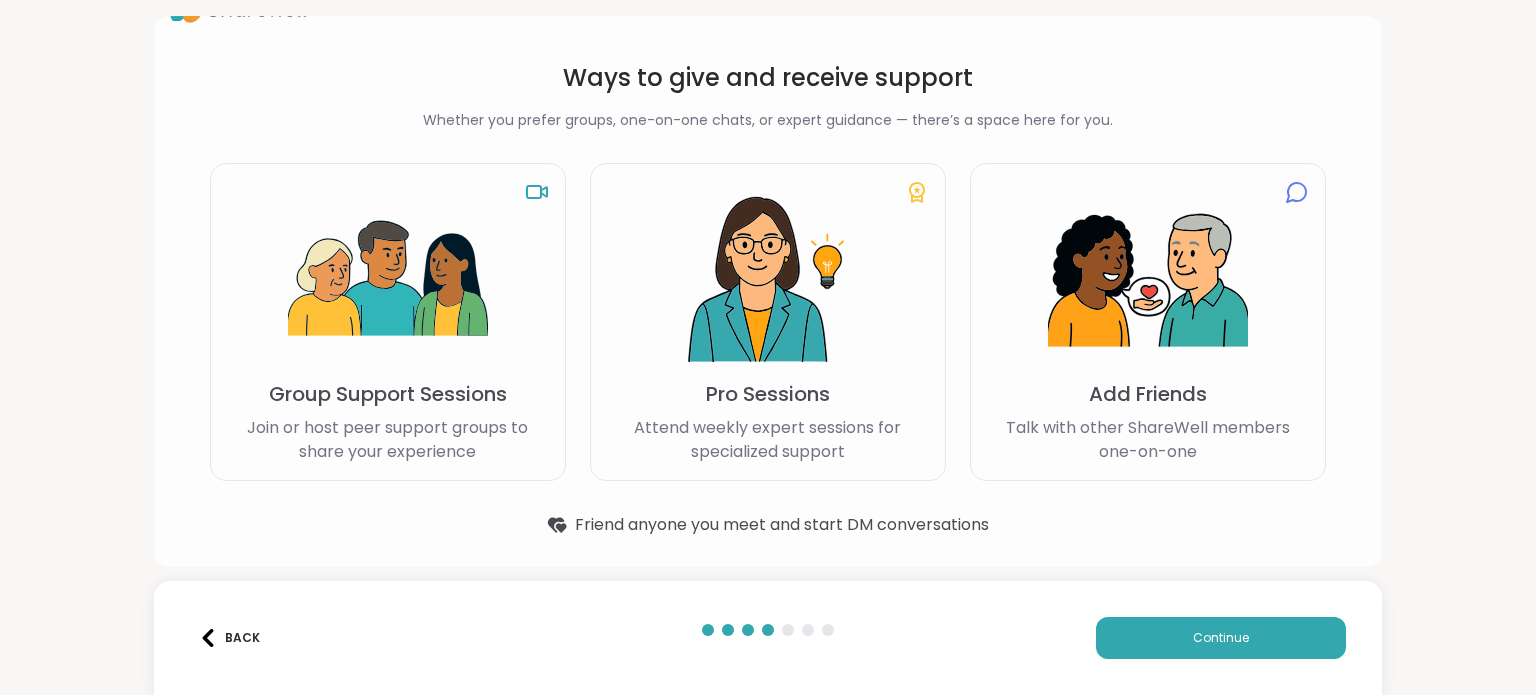 click on "Talk with other ShareWell members one-on-one" at bounding box center (1148, 440) 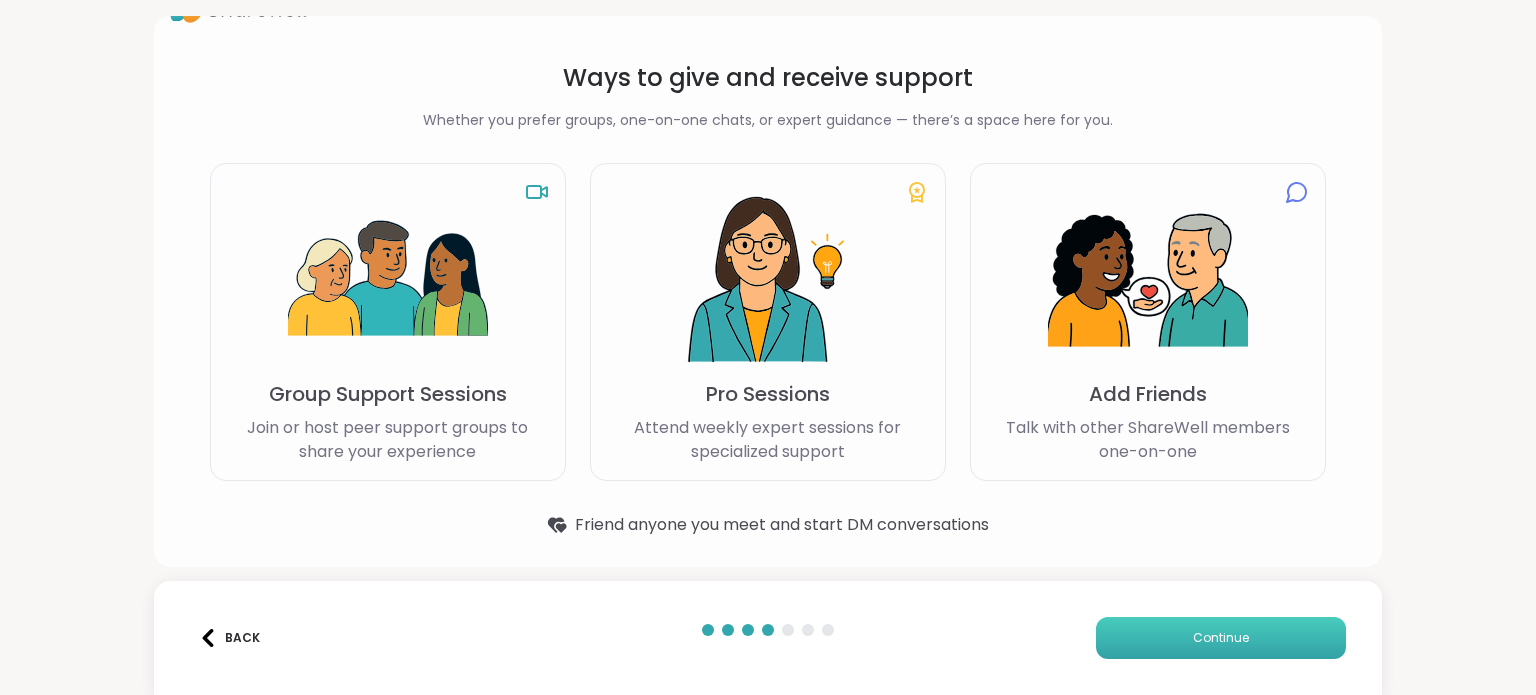 click on "Continue" at bounding box center (1221, 638) 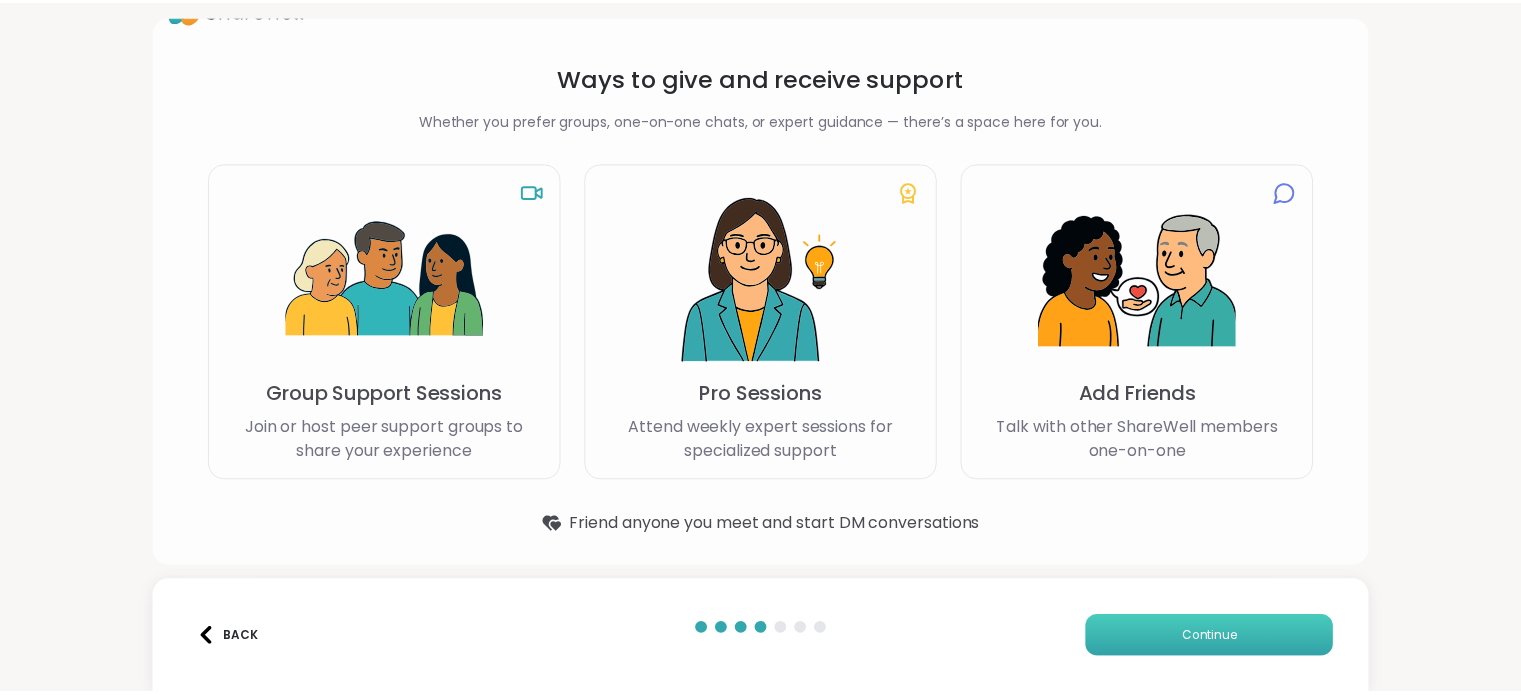 scroll, scrollTop: 0, scrollLeft: 0, axis: both 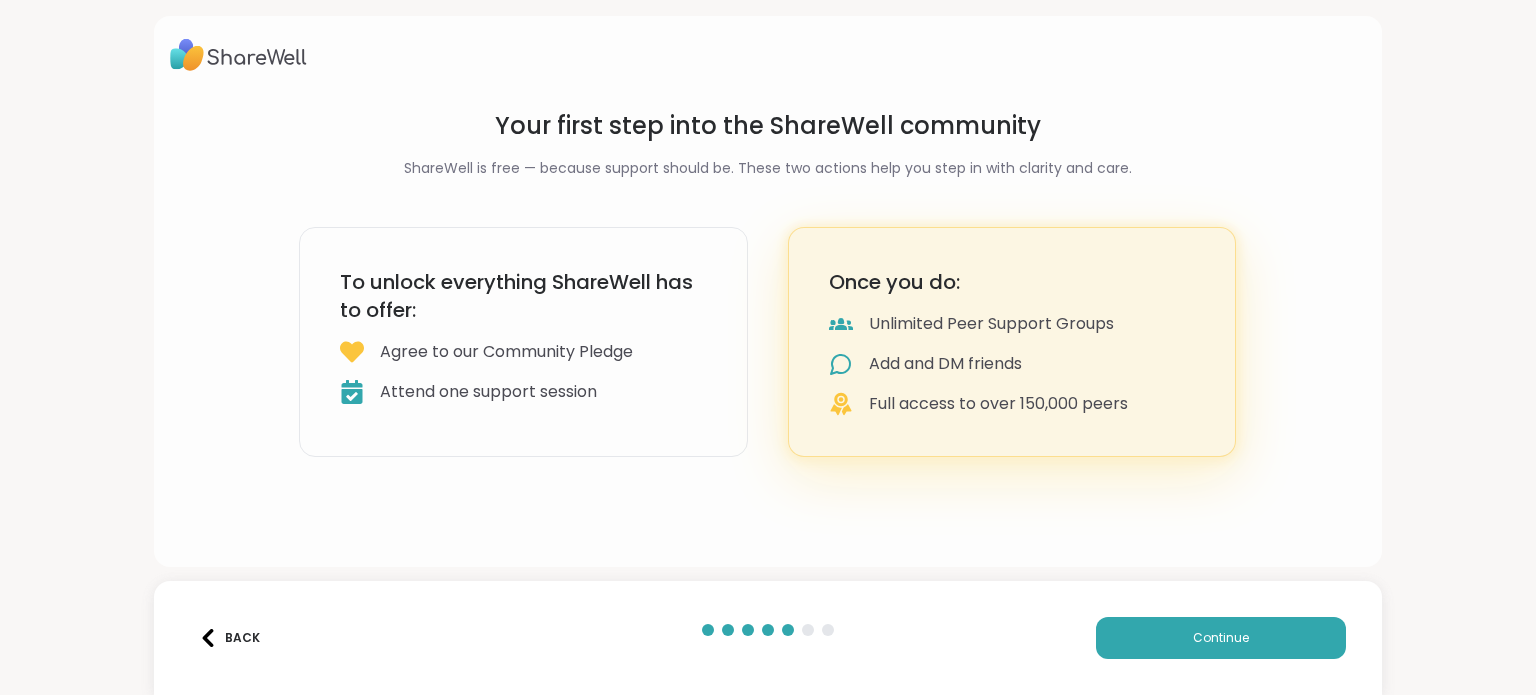 click on "Agree to our Community Pledge" at bounding box center [506, 352] 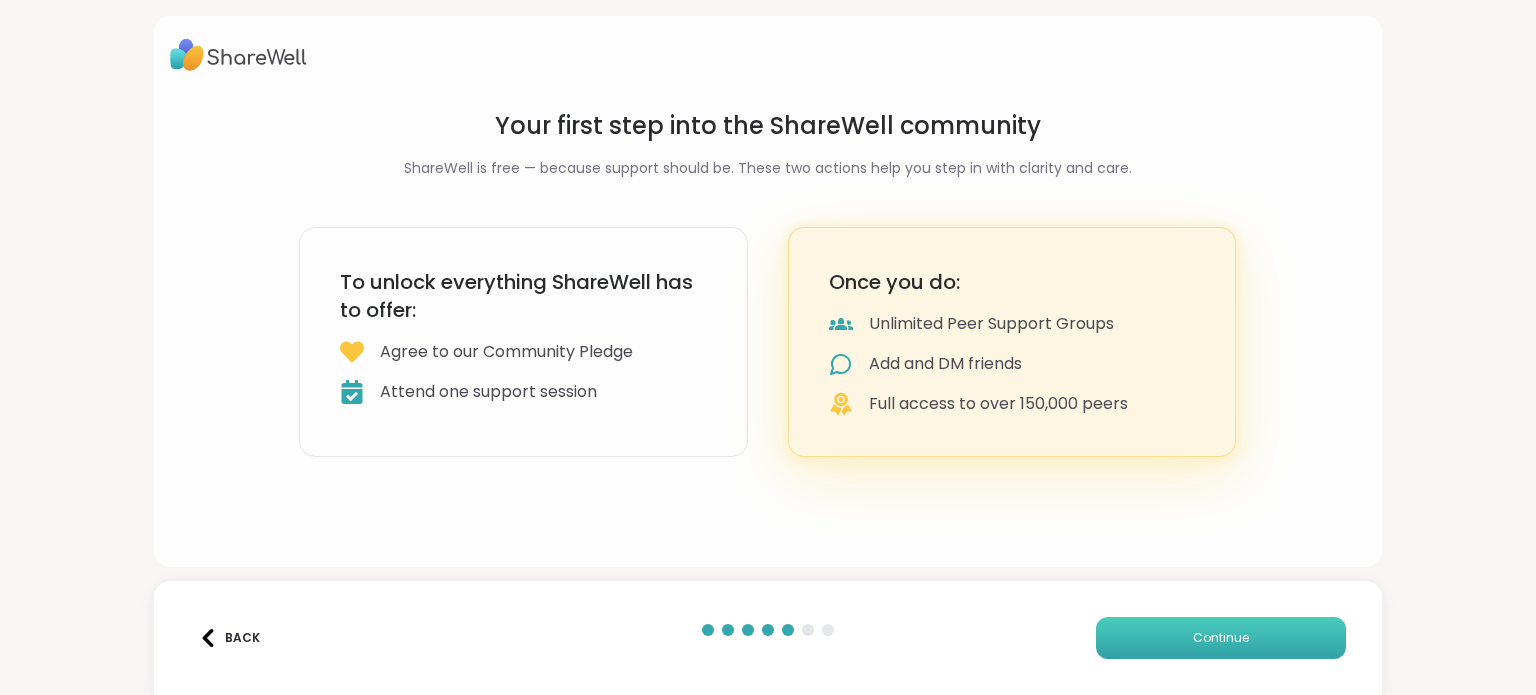 click on "Continue" at bounding box center [1221, 638] 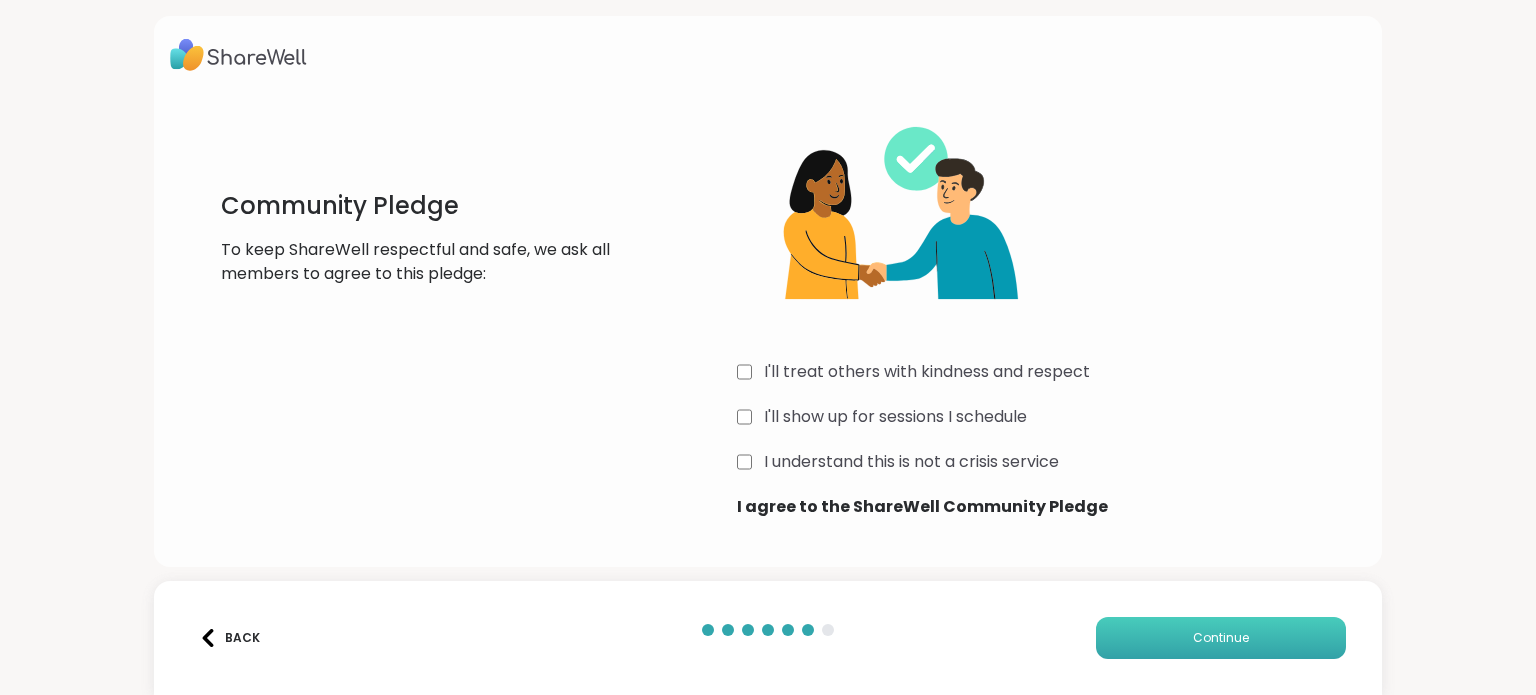 click on "Continue" at bounding box center (1221, 638) 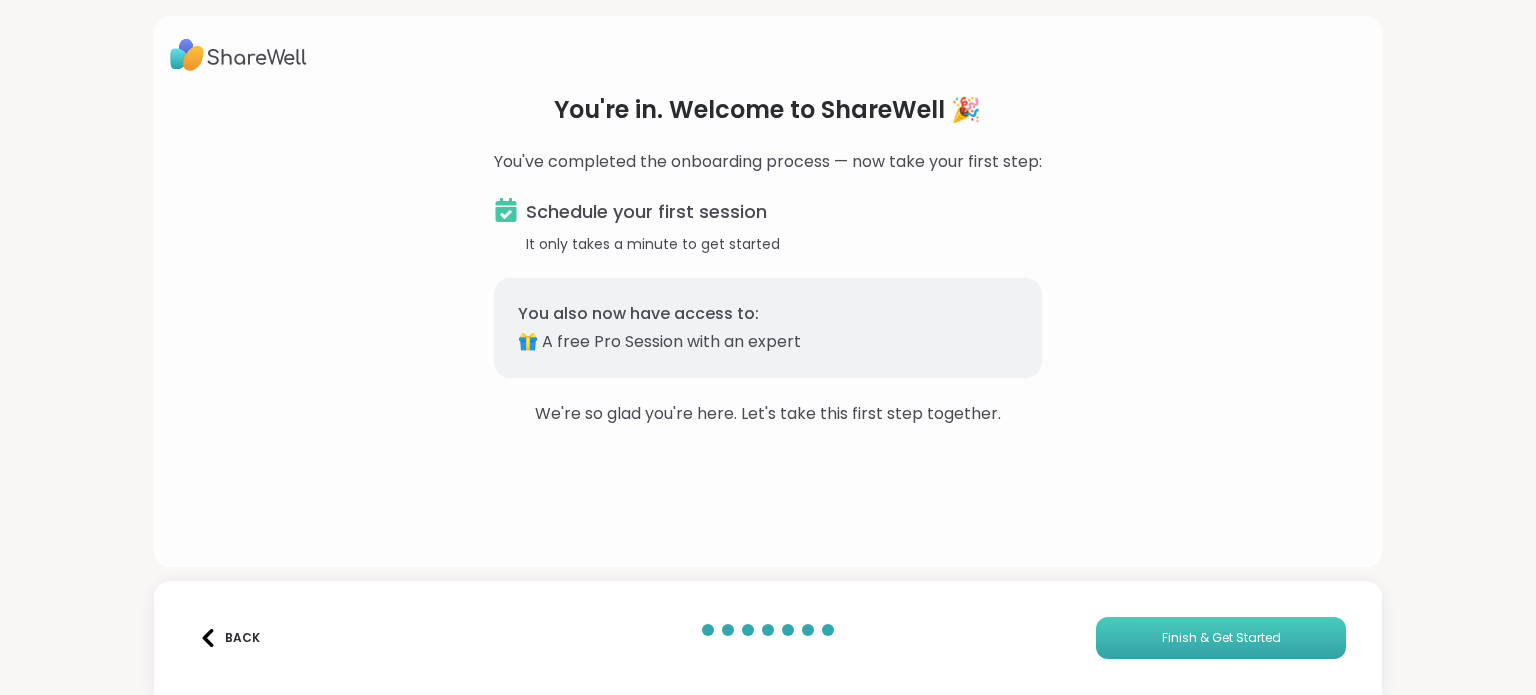 click on "Finish & Get Started" at bounding box center (1221, 638) 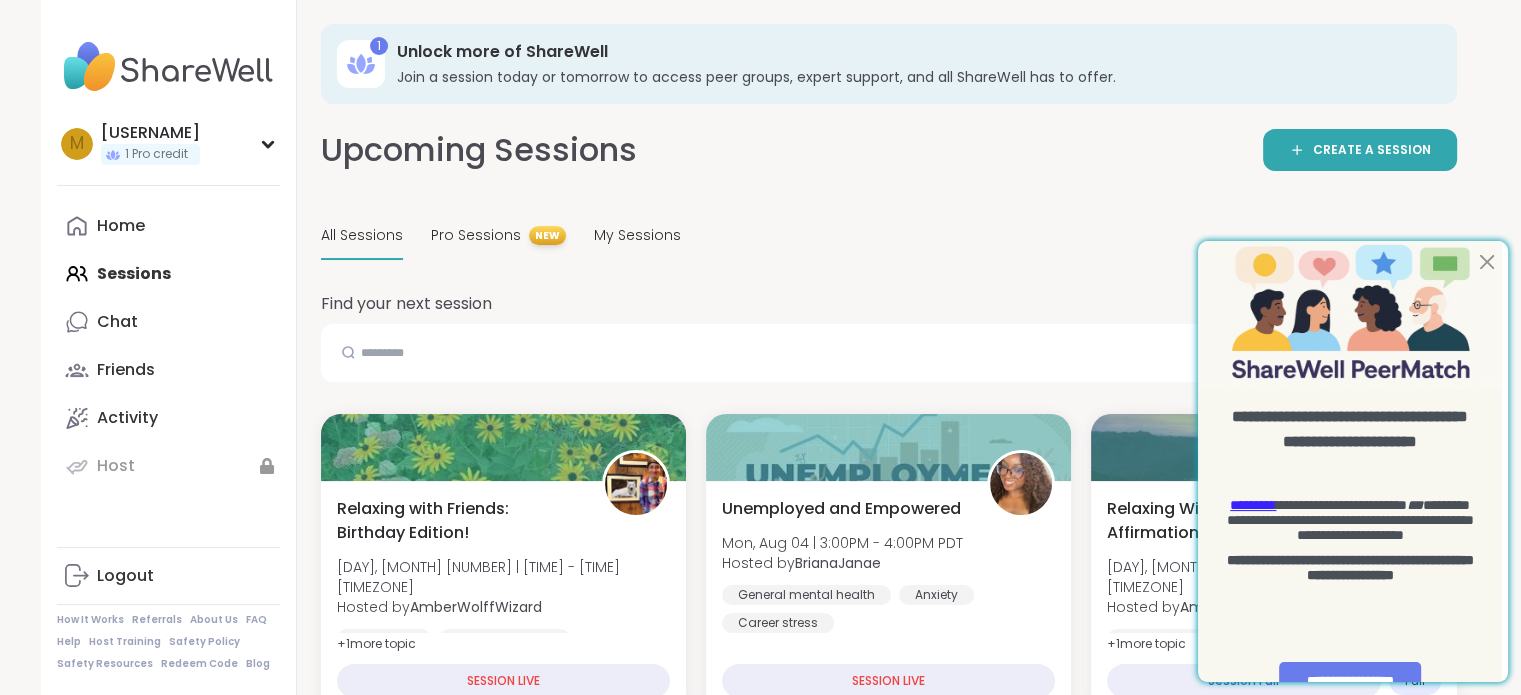 scroll, scrollTop: 0, scrollLeft: 0, axis: both 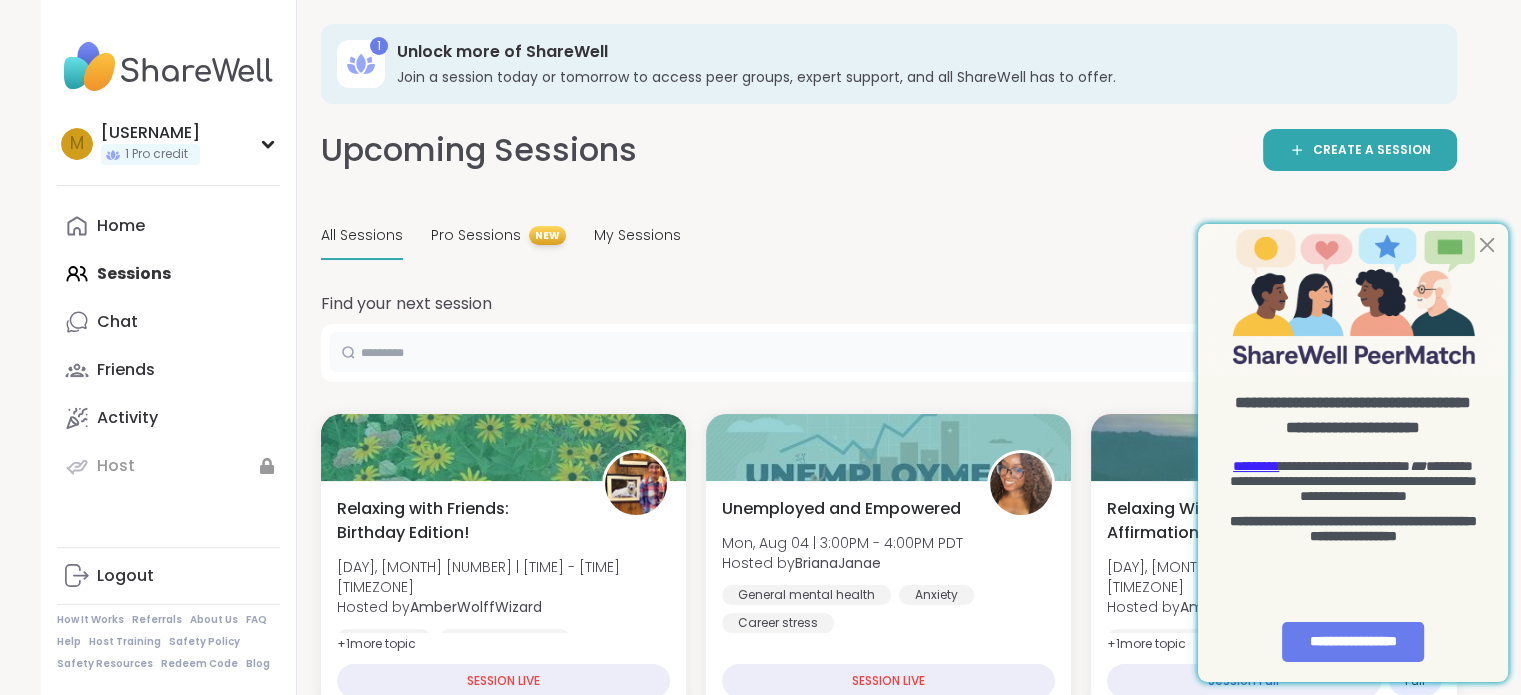 click at bounding box center (798, 352) 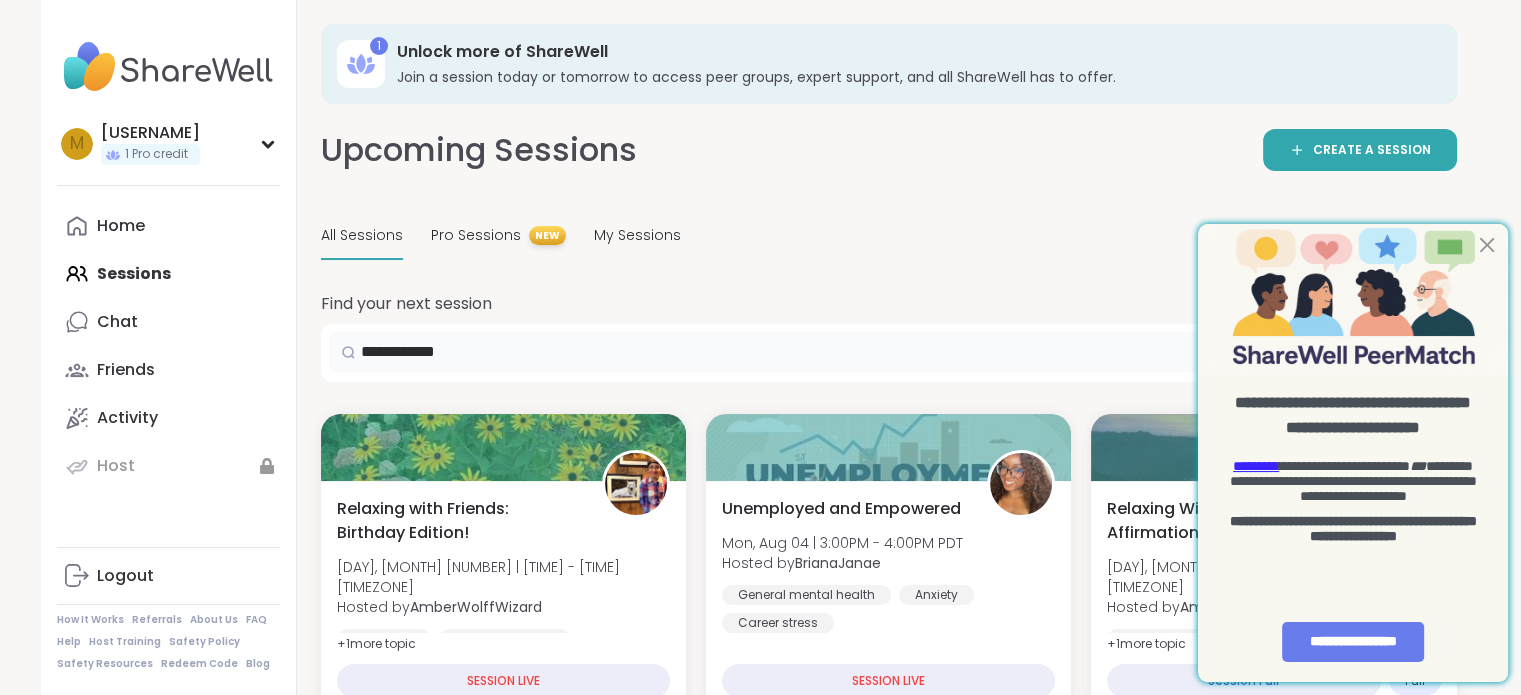 type on "**********" 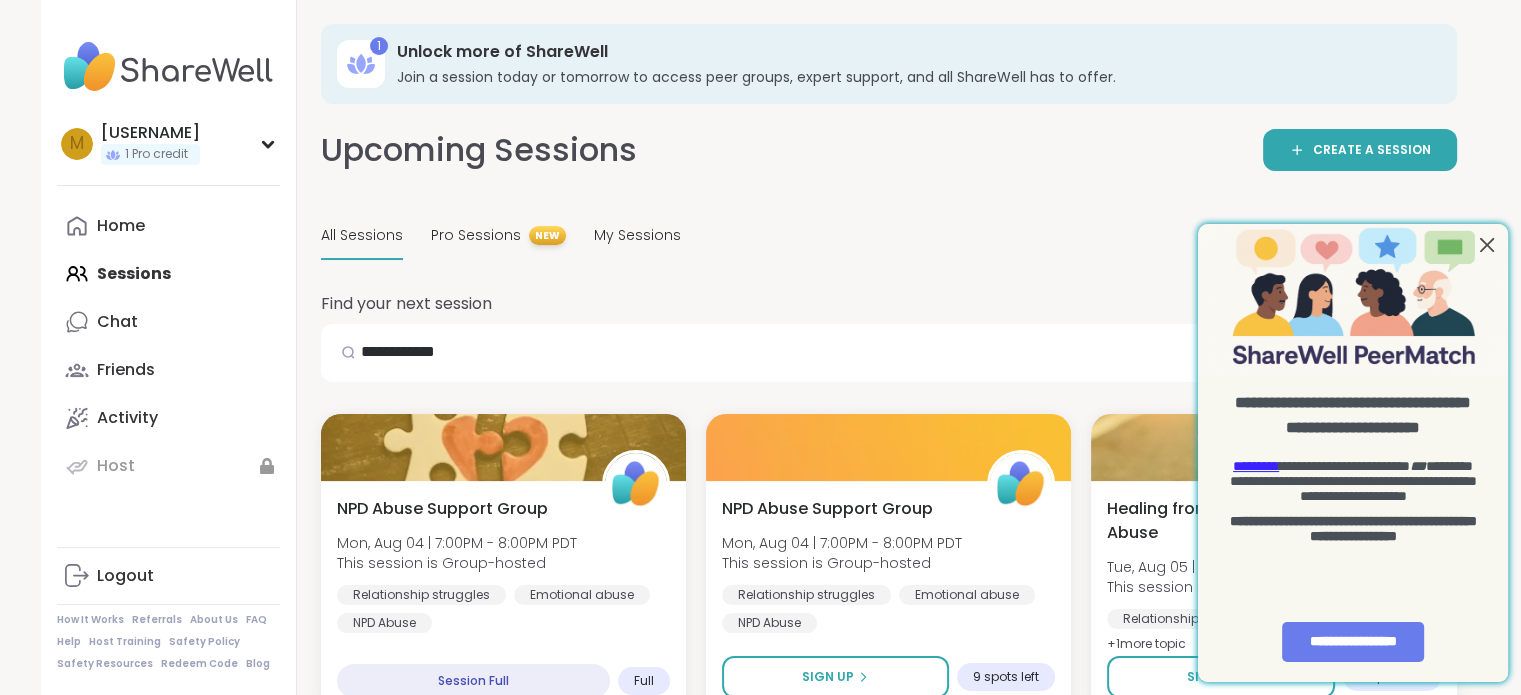 click at bounding box center (1487, 245) 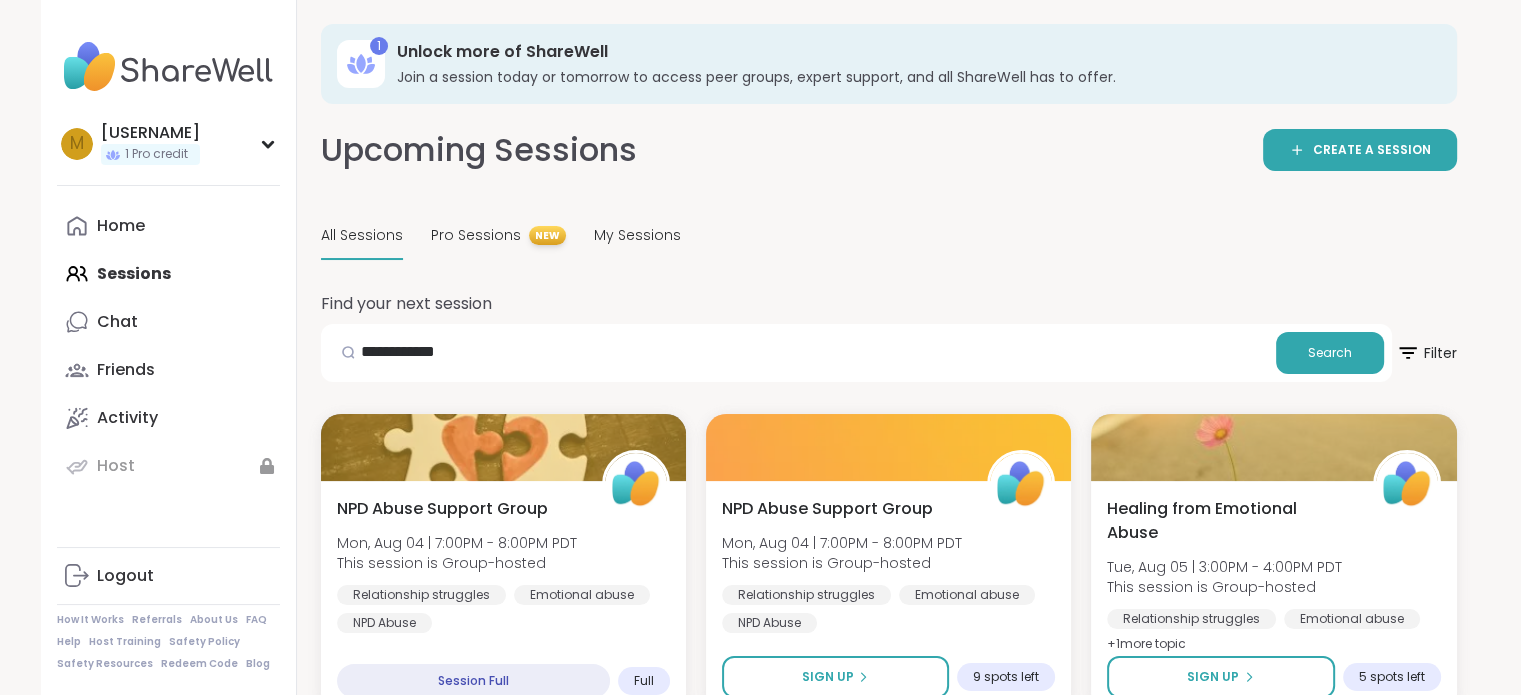 scroll, scrollTop: 400, scrollLeft: 0, axis: vertical 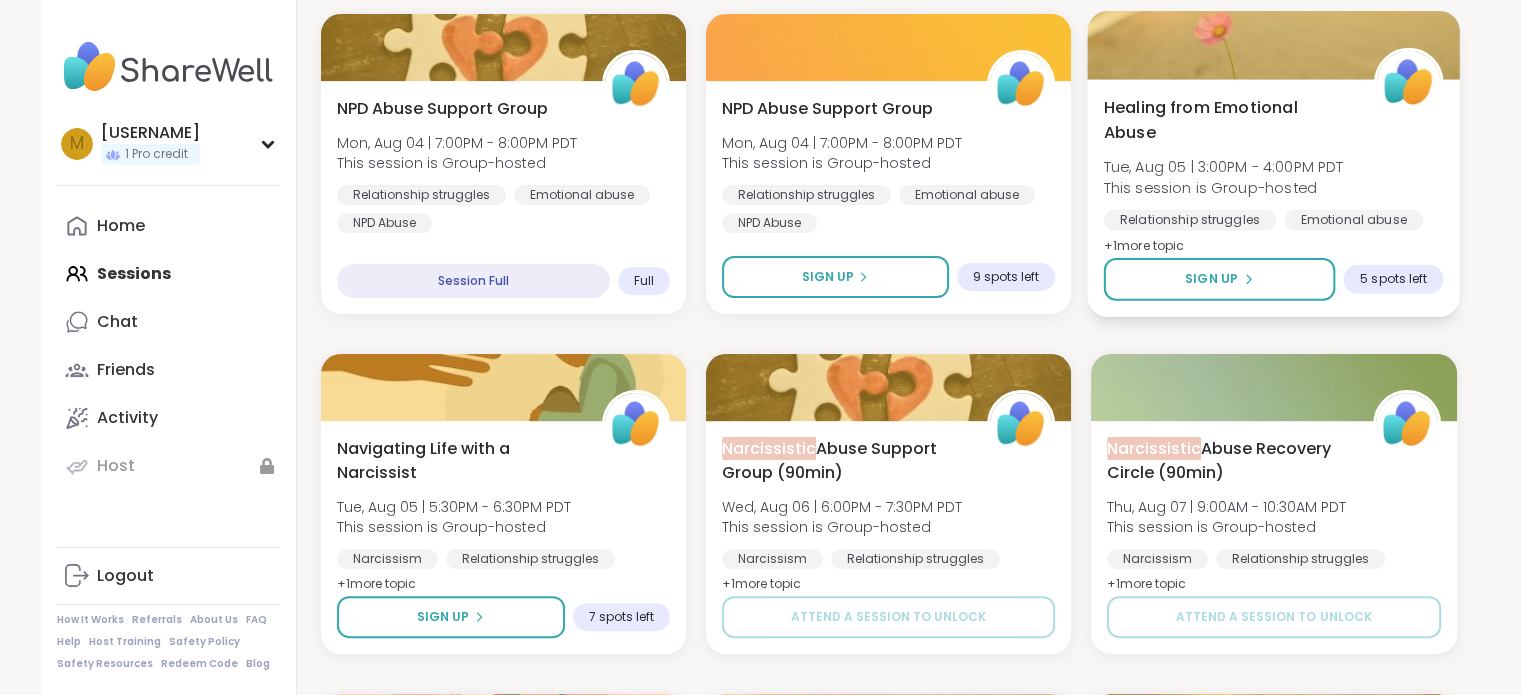 click on "+ 1  more topic" at bounding box center (1144, 245) 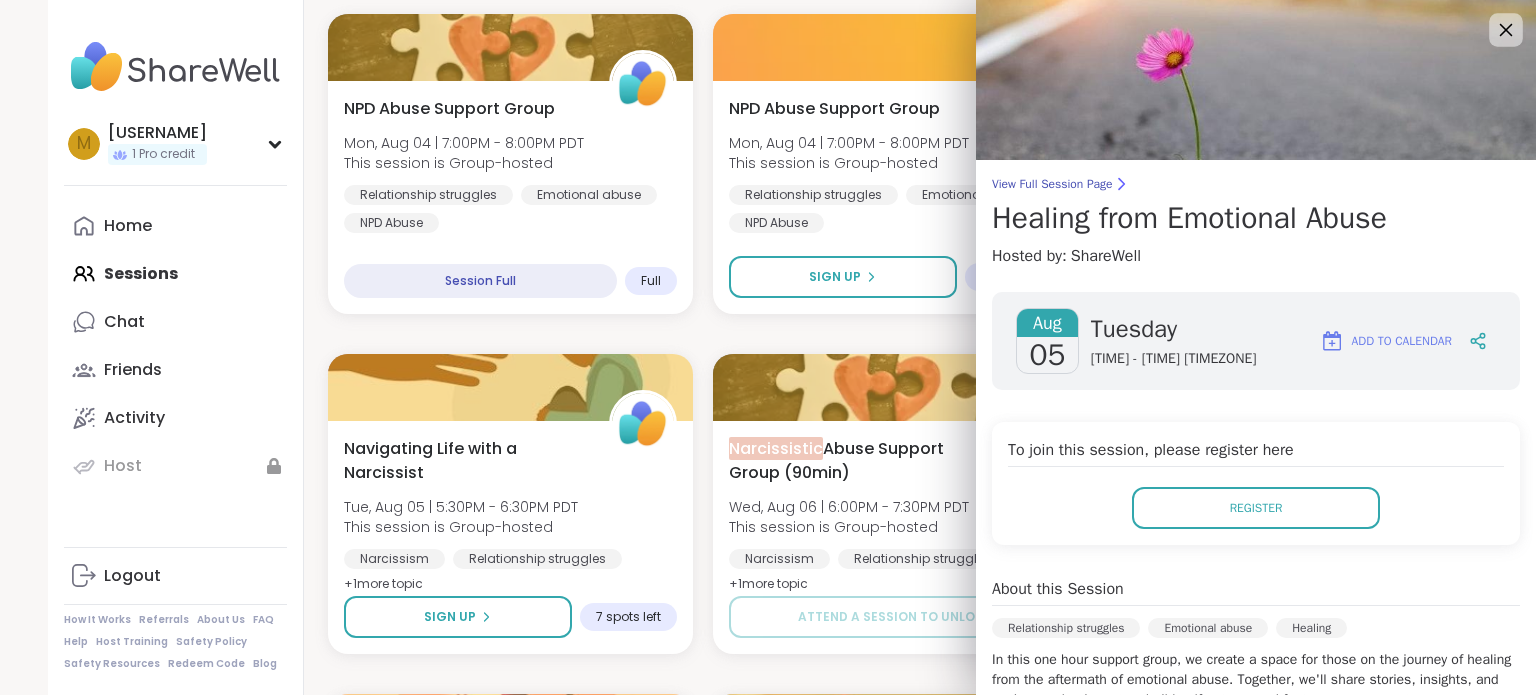 click 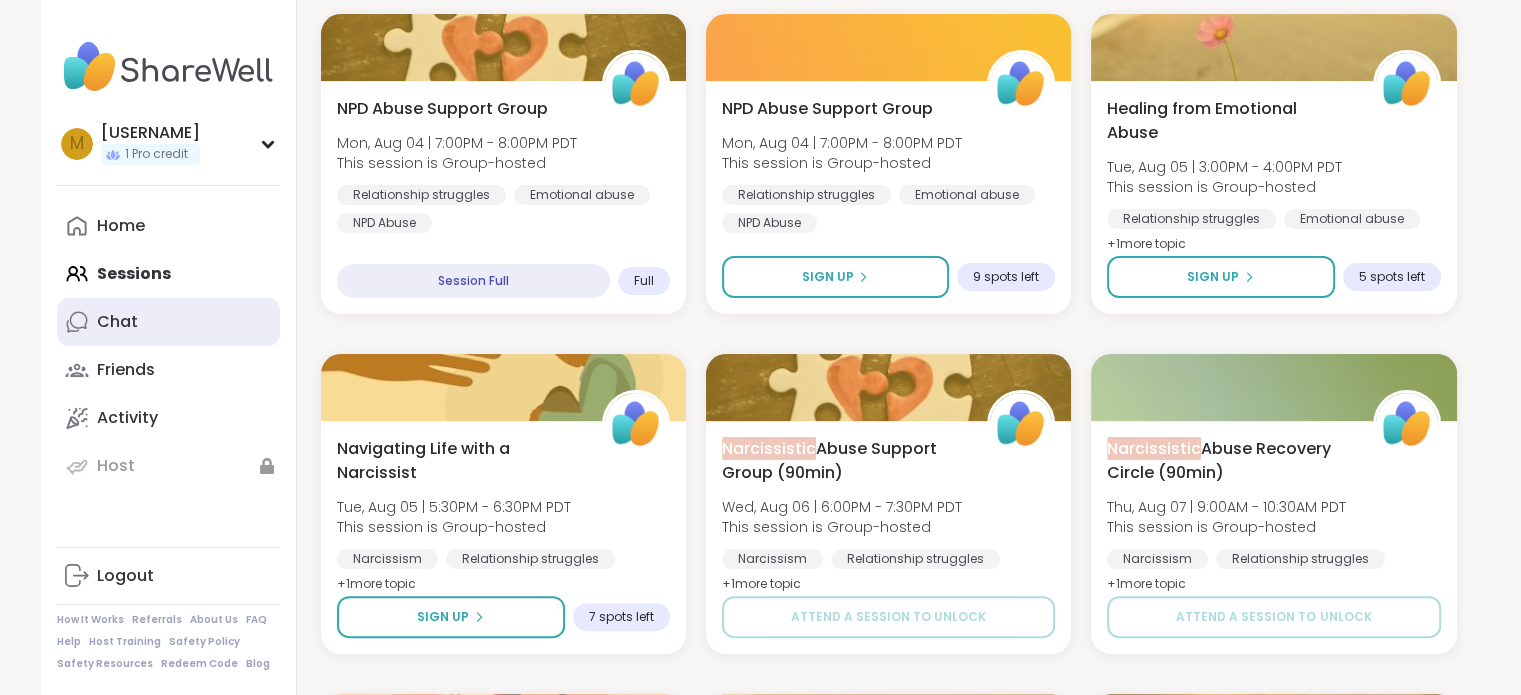 click on "Chat" at bounding box center (117, 322) 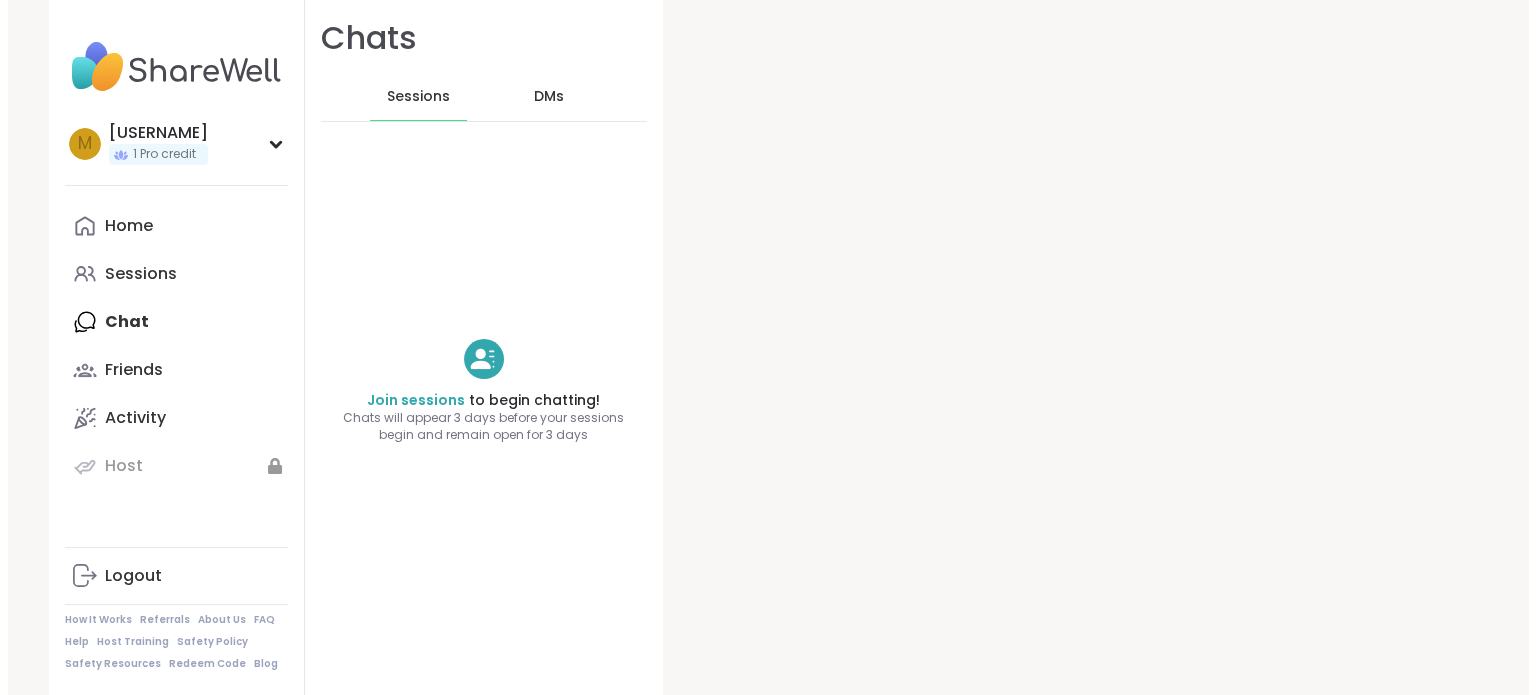 scroll, scrollTop: 0, scrollLeft: 0, axis: both 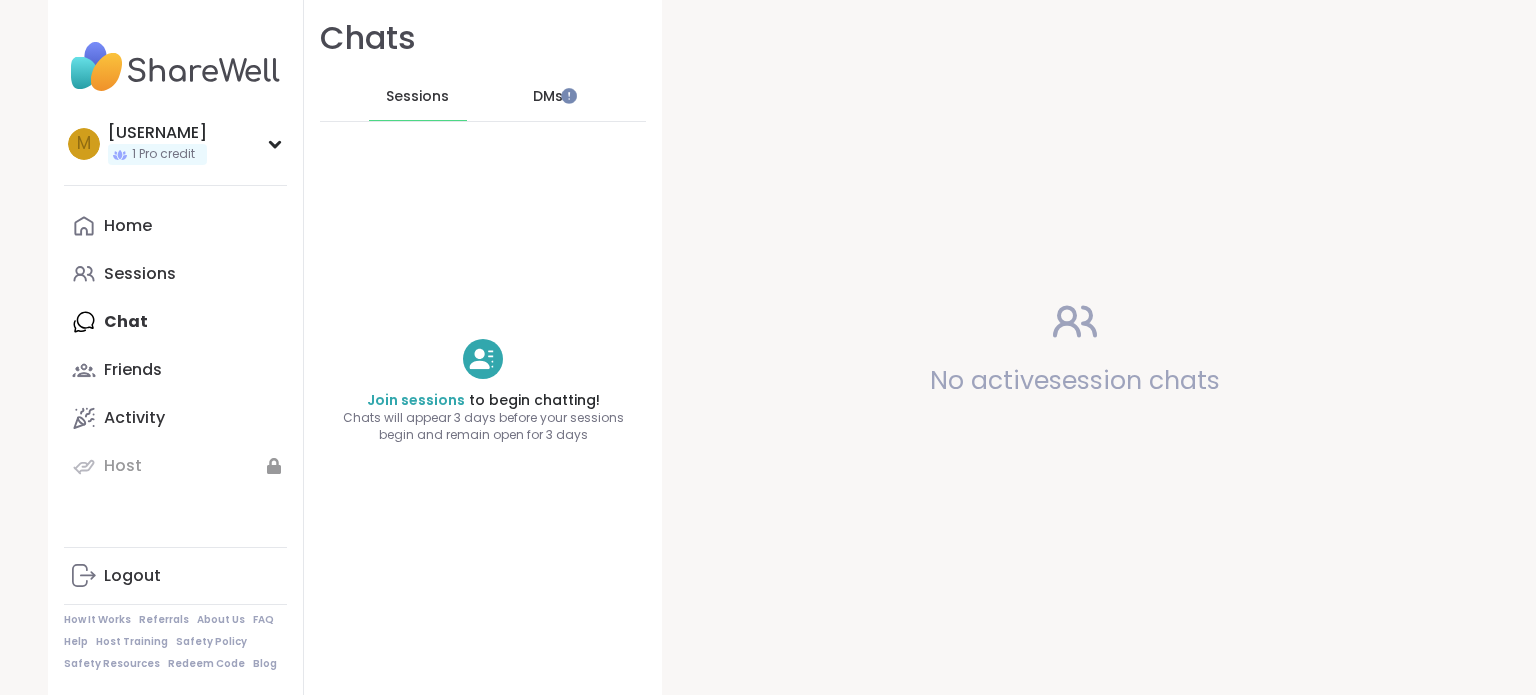 click on "DMs" at bounding box center (548, 97) 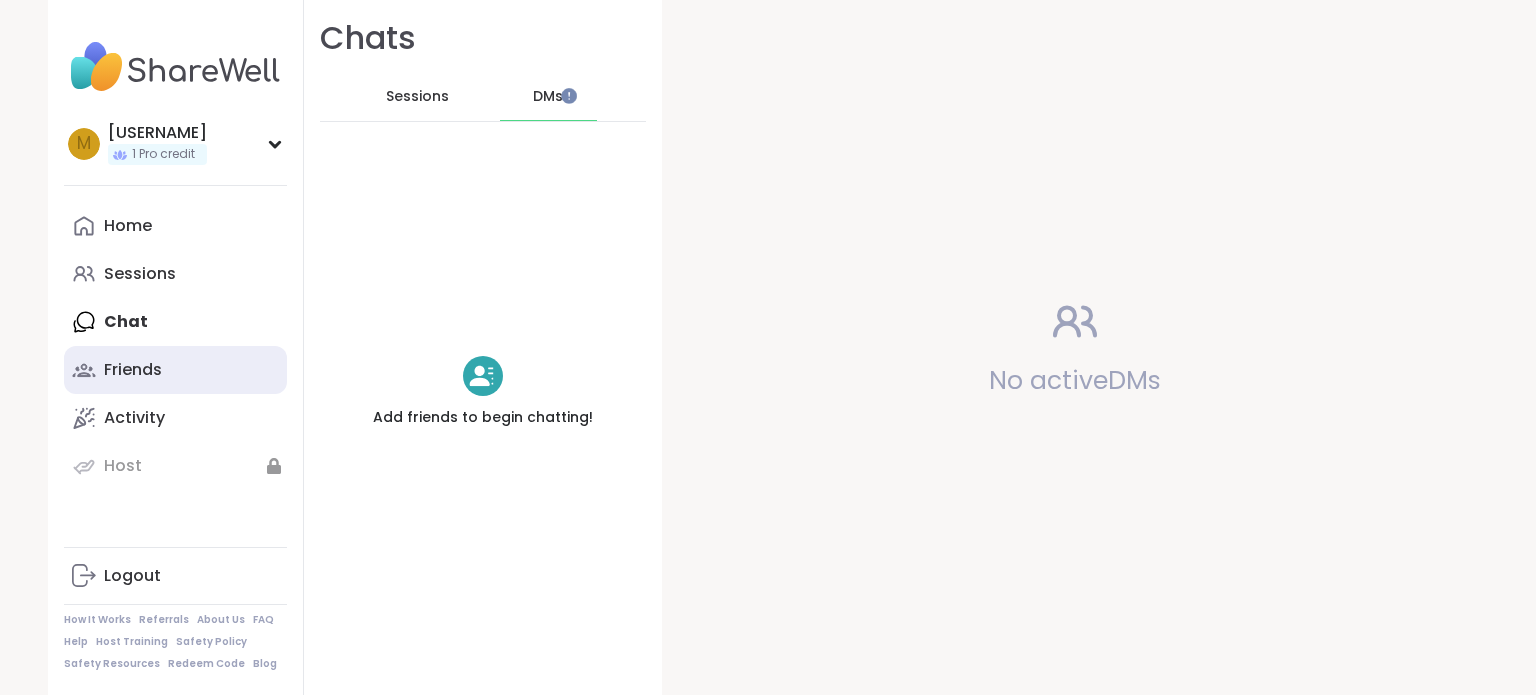 click on "Friends" at bounding box center (133, 370) 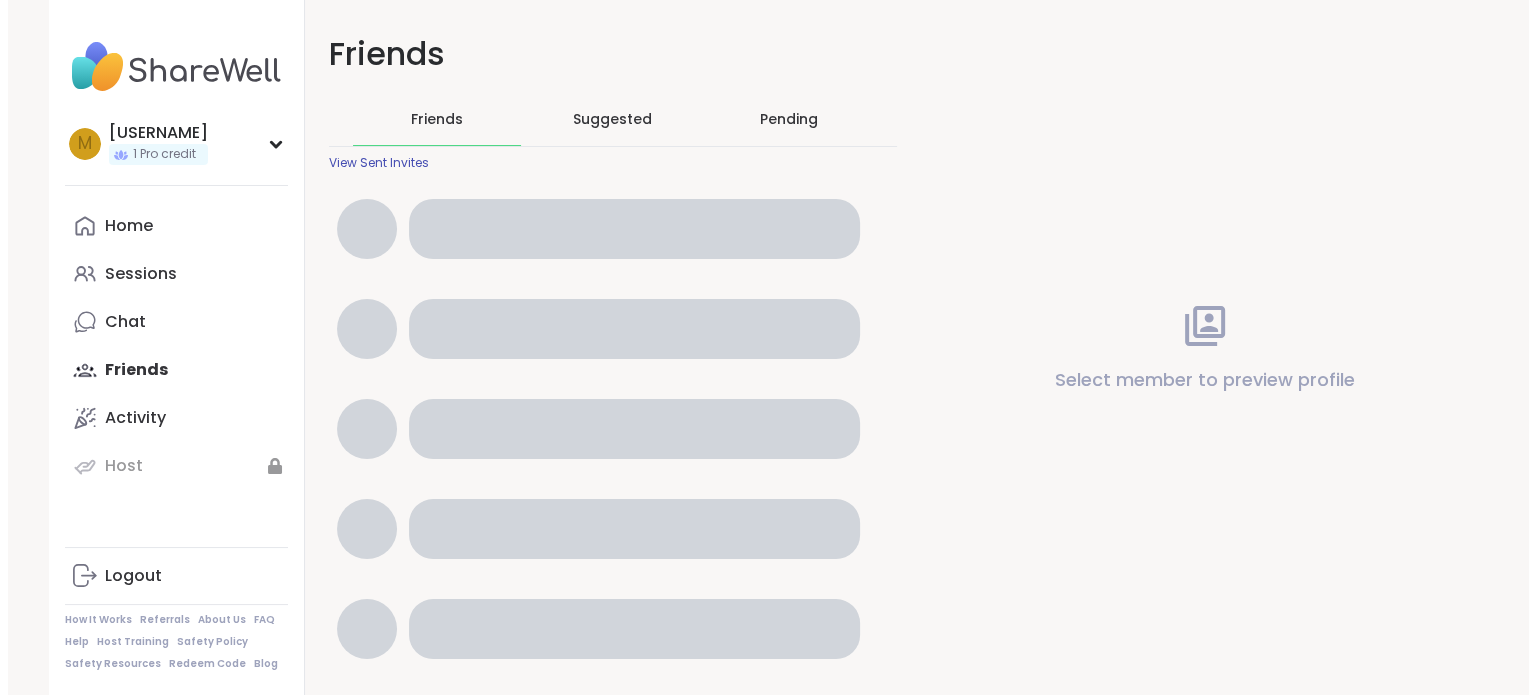 scroll, scrollTop: 0, scrollLeft: 0, axis: both 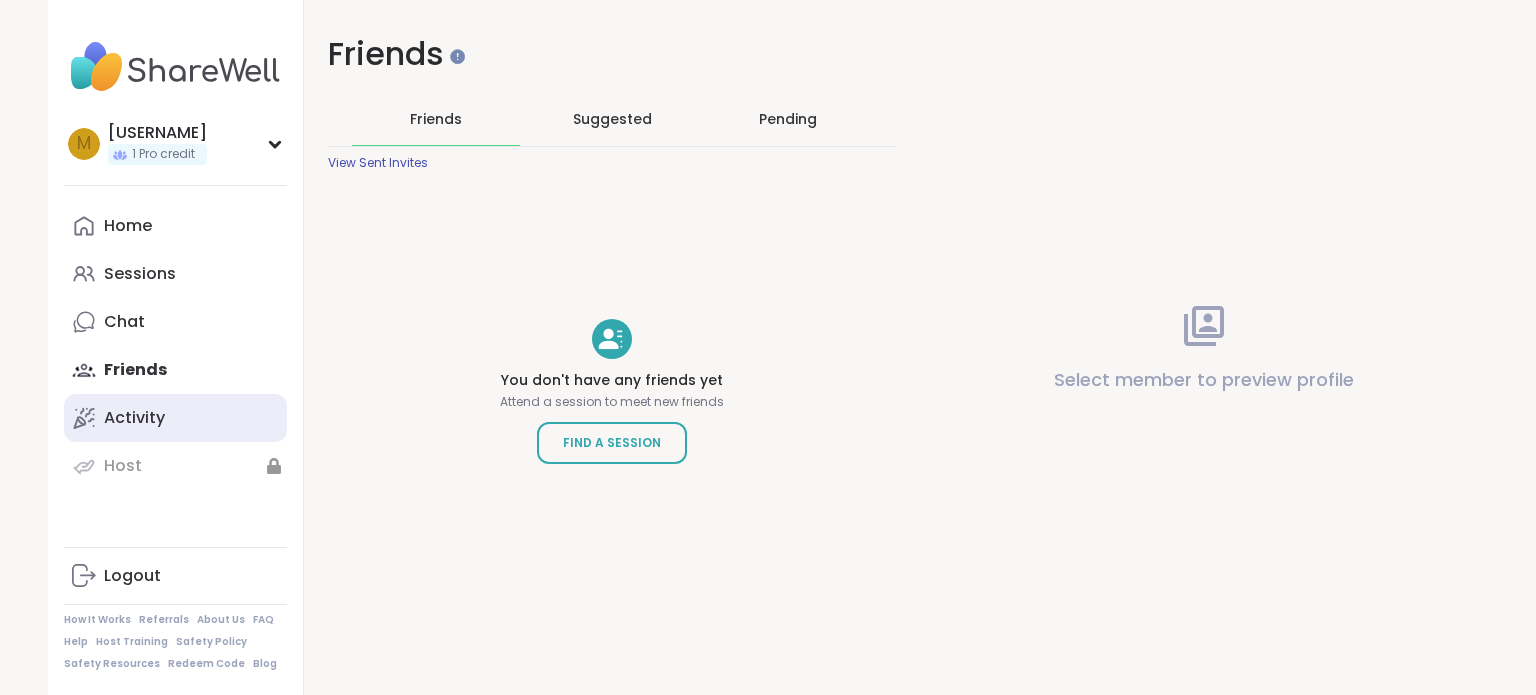 click on "Activity" at bounding box center [134, 418] 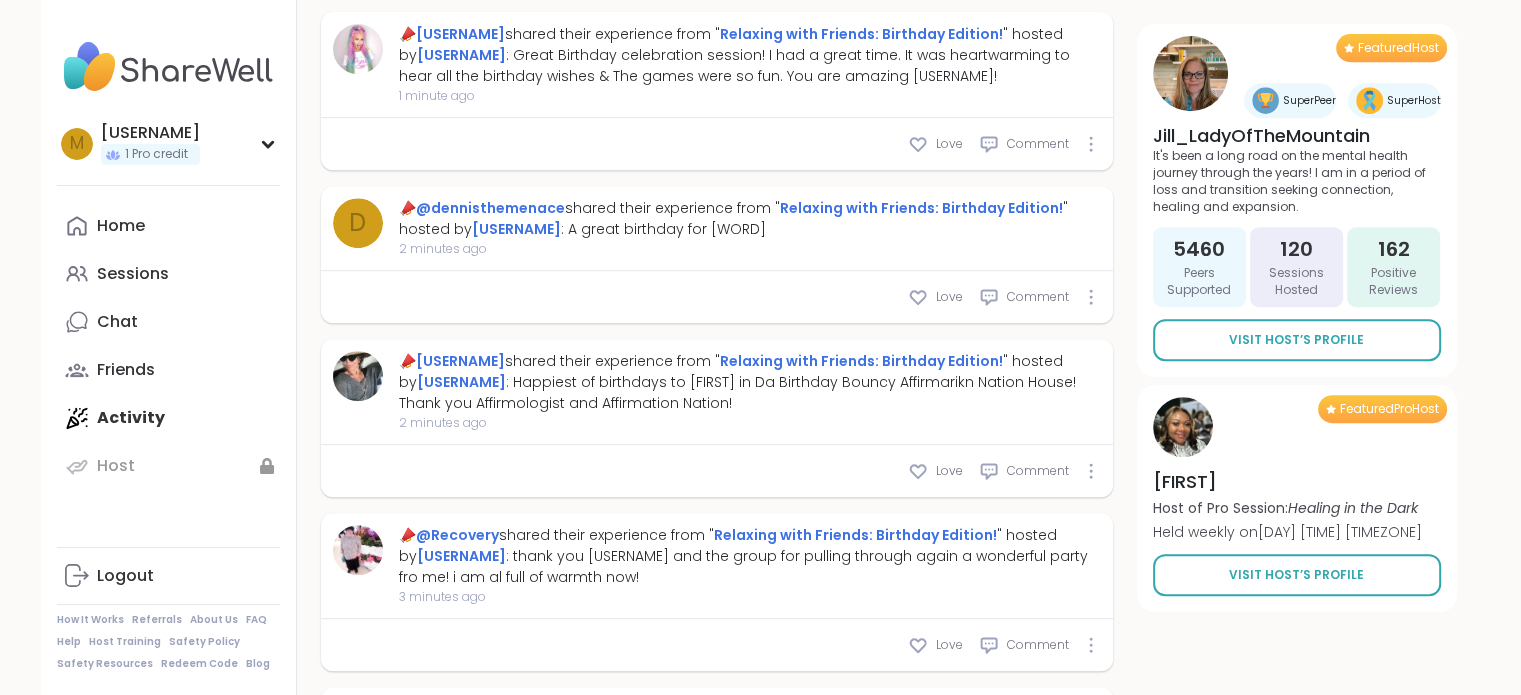scroll, scrollTop: 800, scrollLeft: 0, axis: vertical 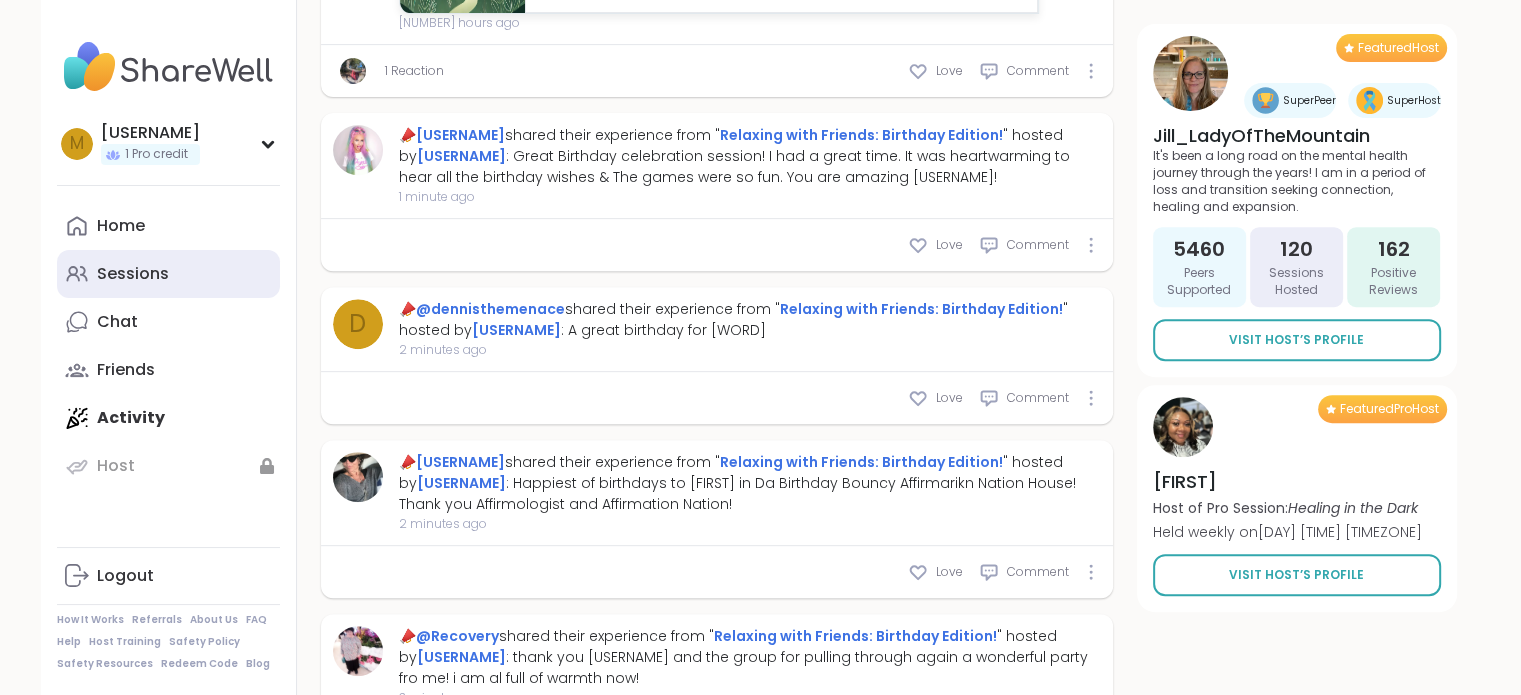 click on "Sessions" at bounding box center (168, 274) 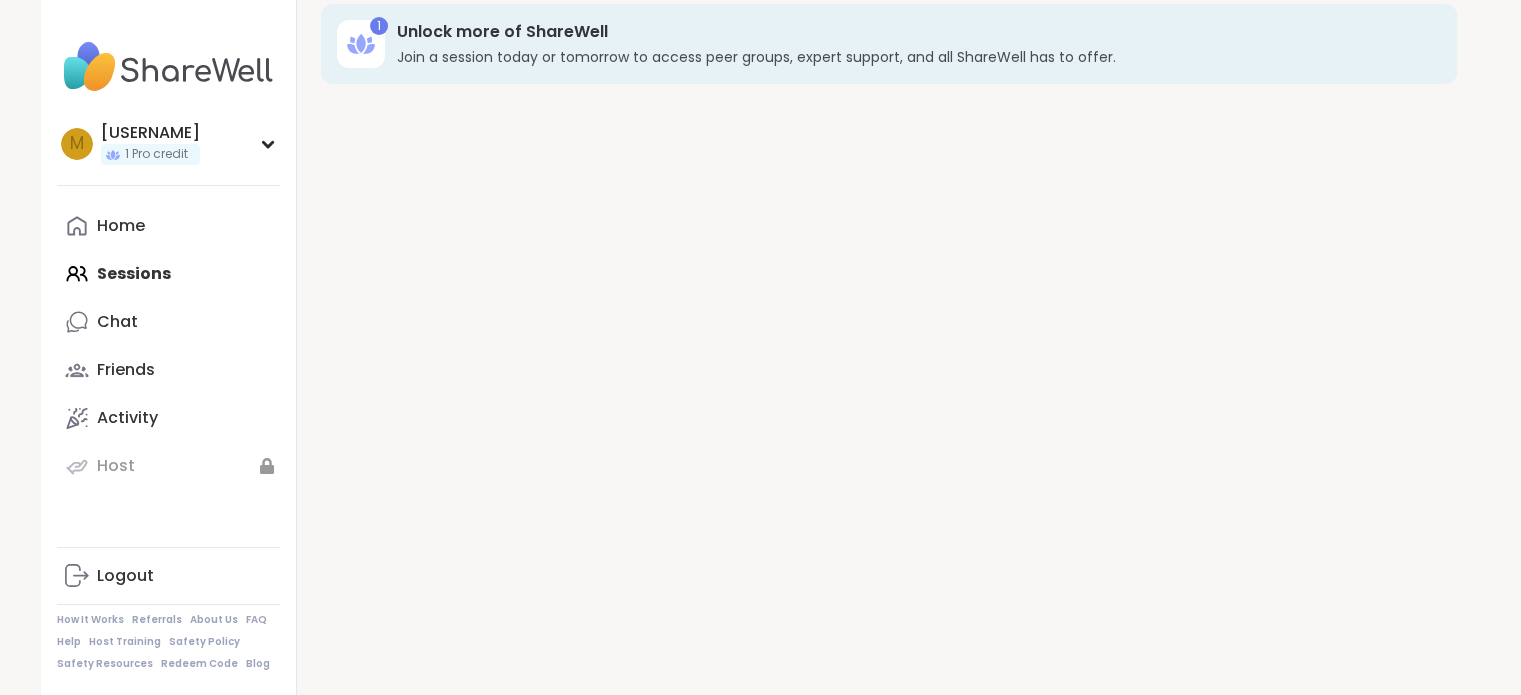 scroll, scrollTop: 0, scrollLeft: 0, axis: both 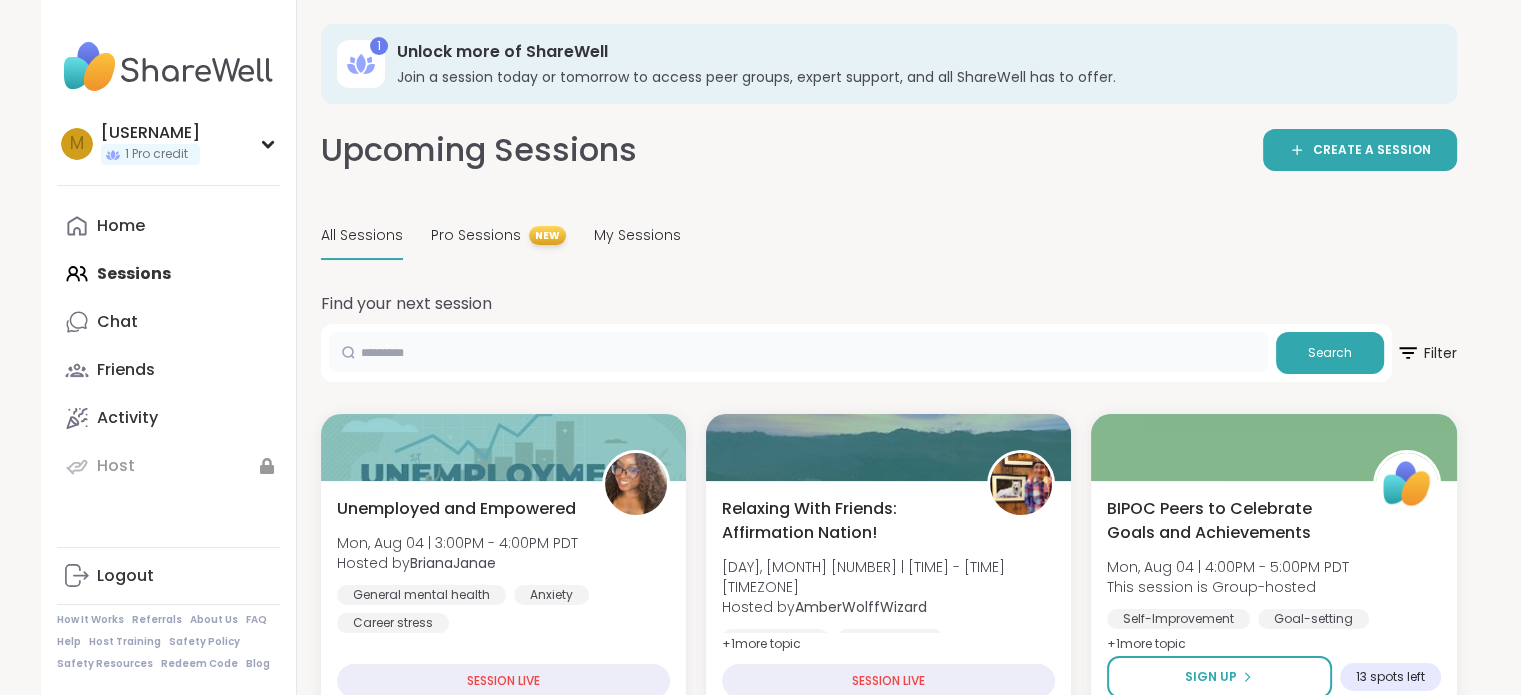 click at bounding box center (798, 352) 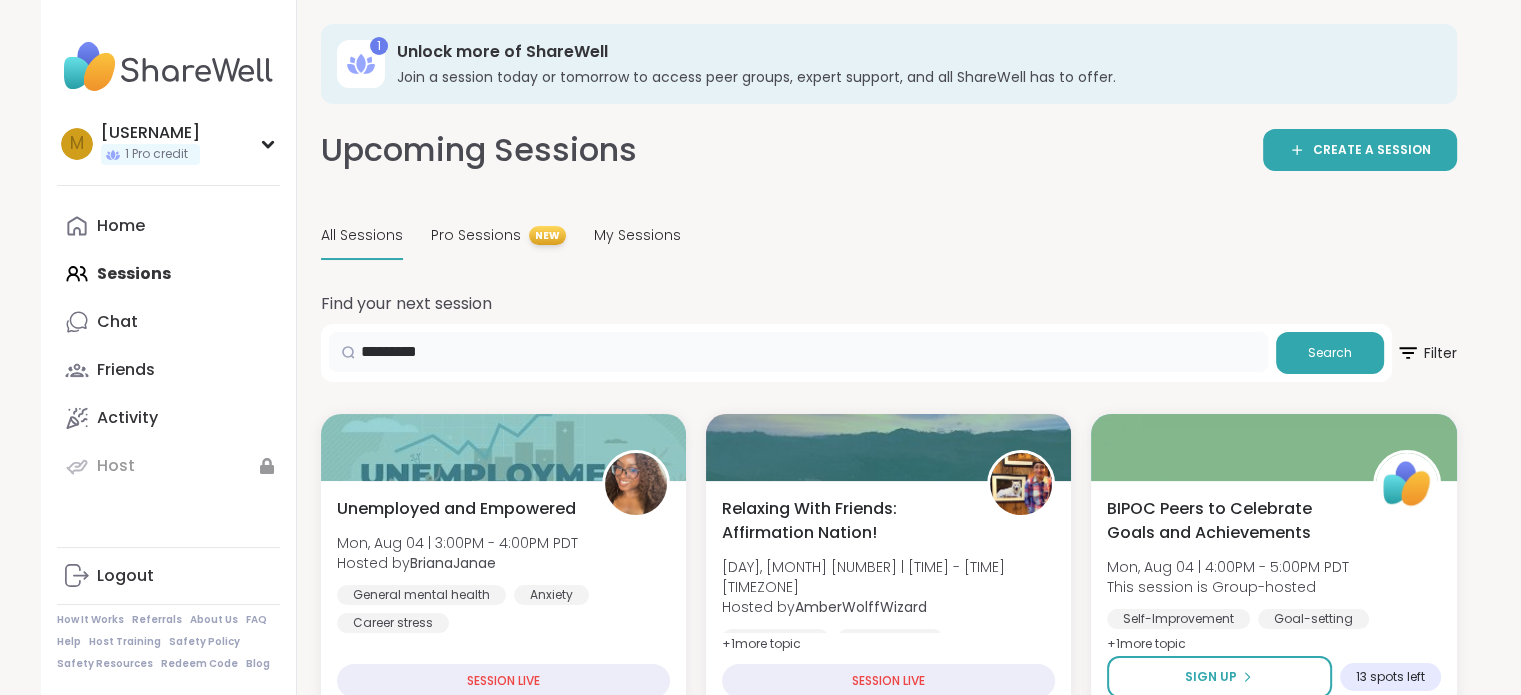 type on "*********" 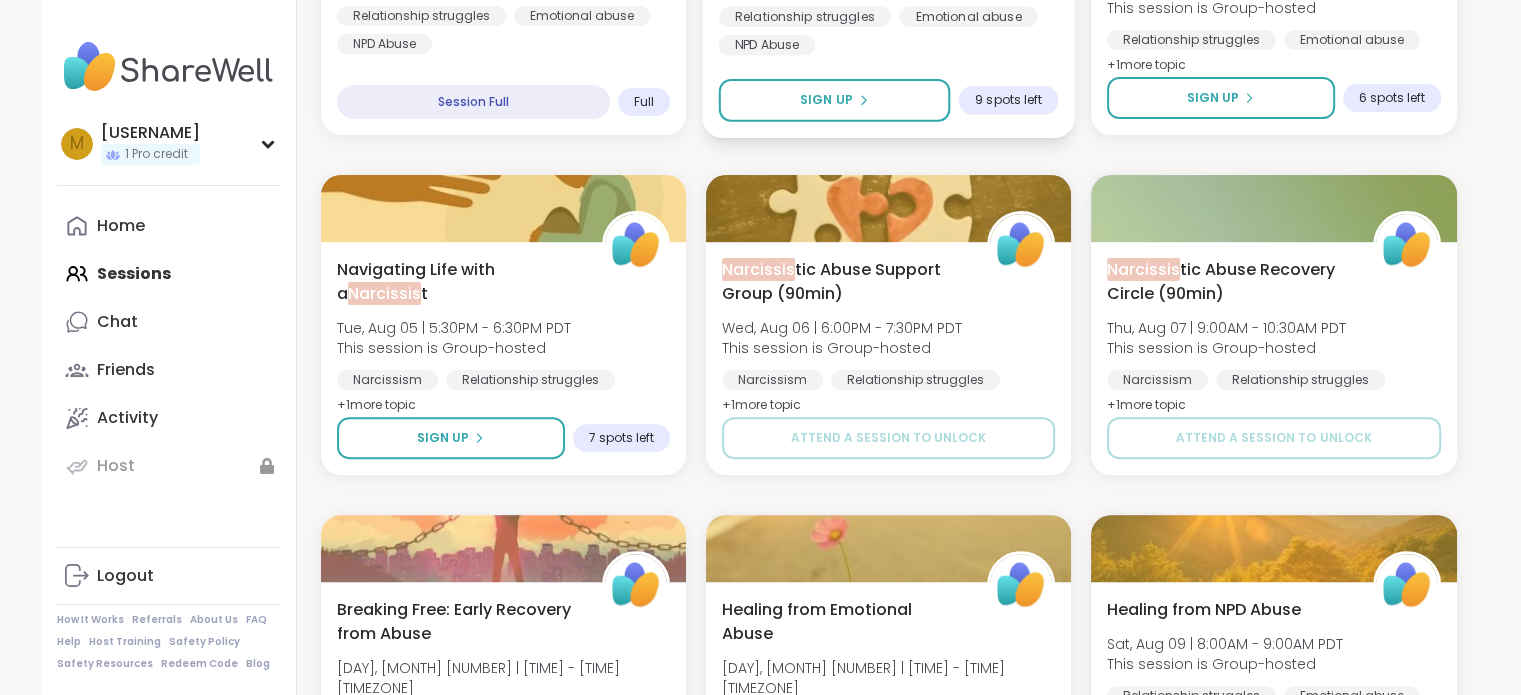 scroll, scrollTop: 600, scrollLeft: 0, axis: vertical 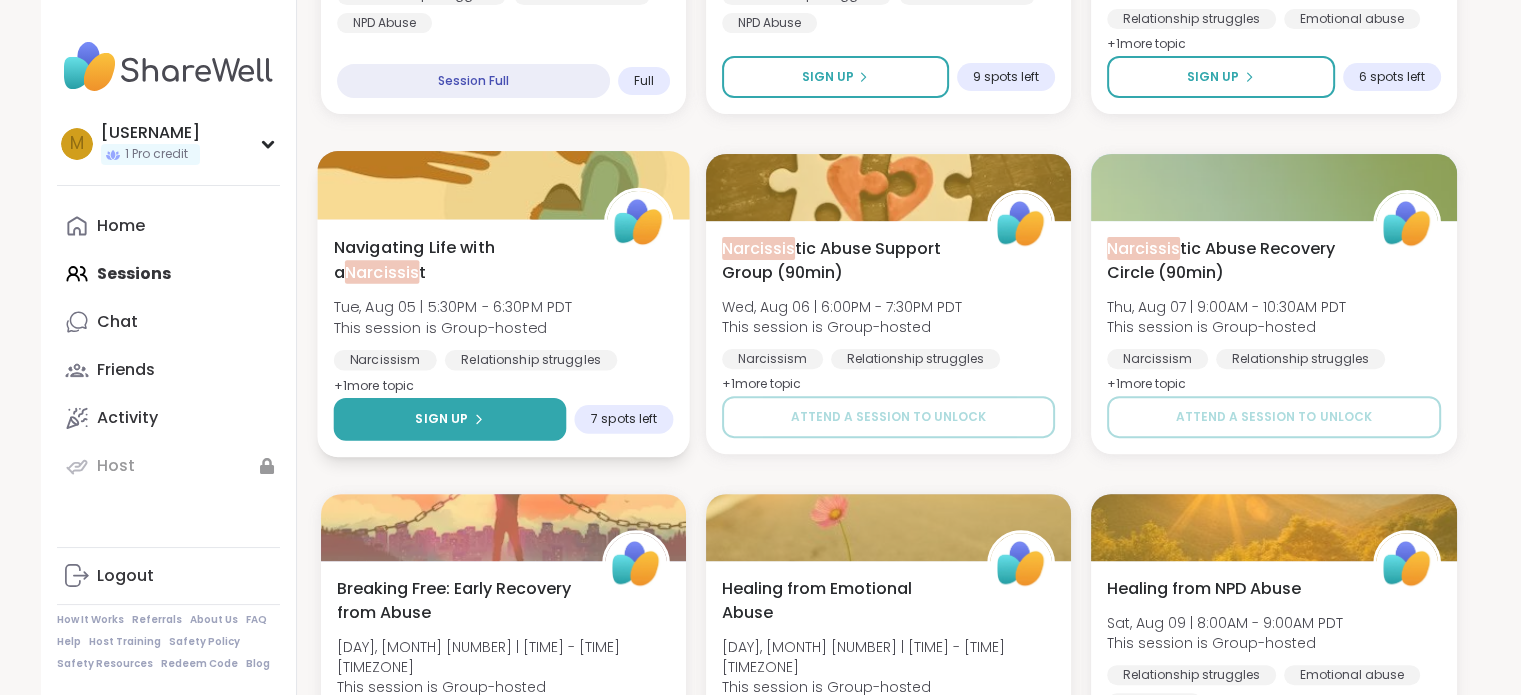 click on "Sign Up" at bounding box center [449, 419] 